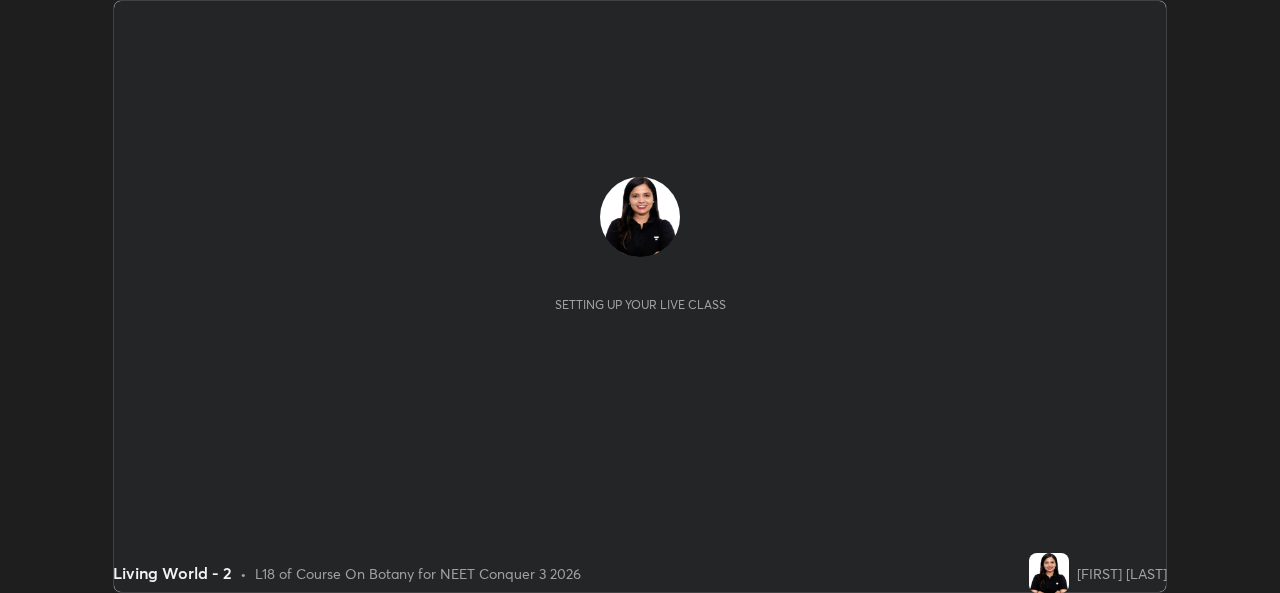 scroll, scrollTop: 0, scrollLeft: 0, axis: both 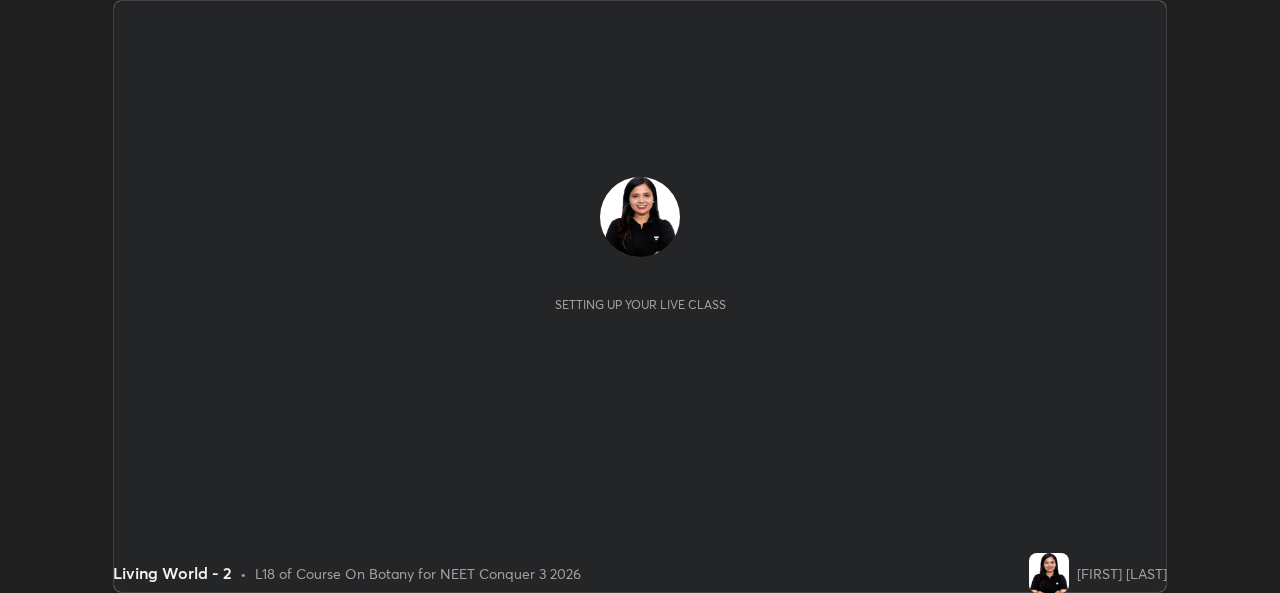 click on "START CLASS" at bounding box center [1112, 20] 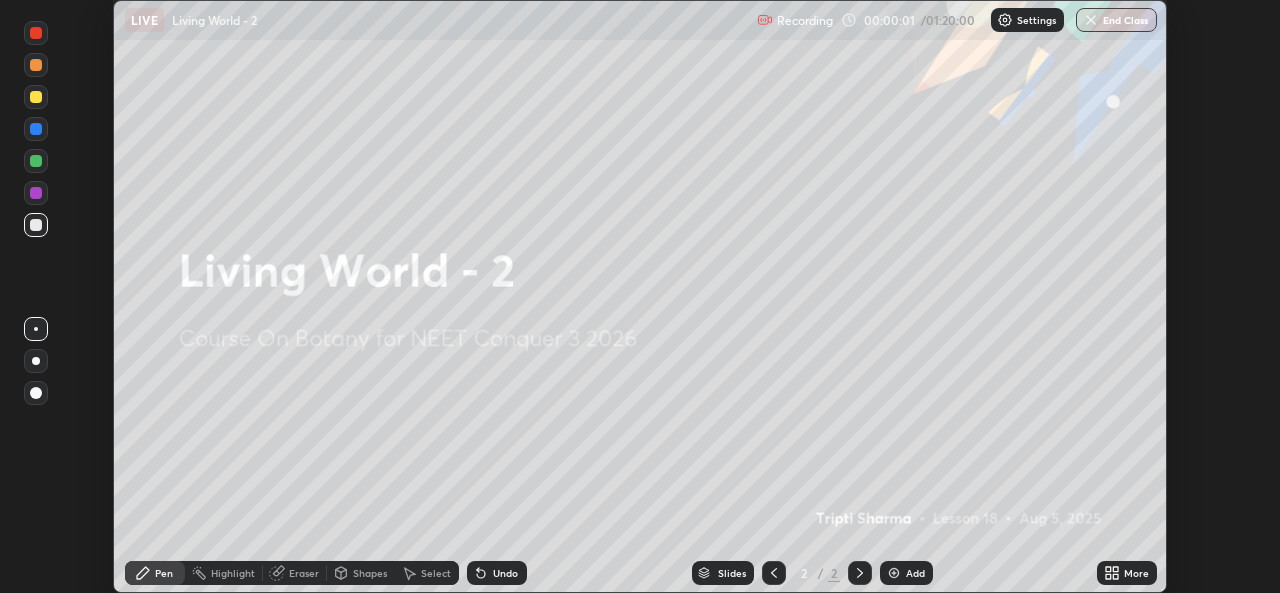 click 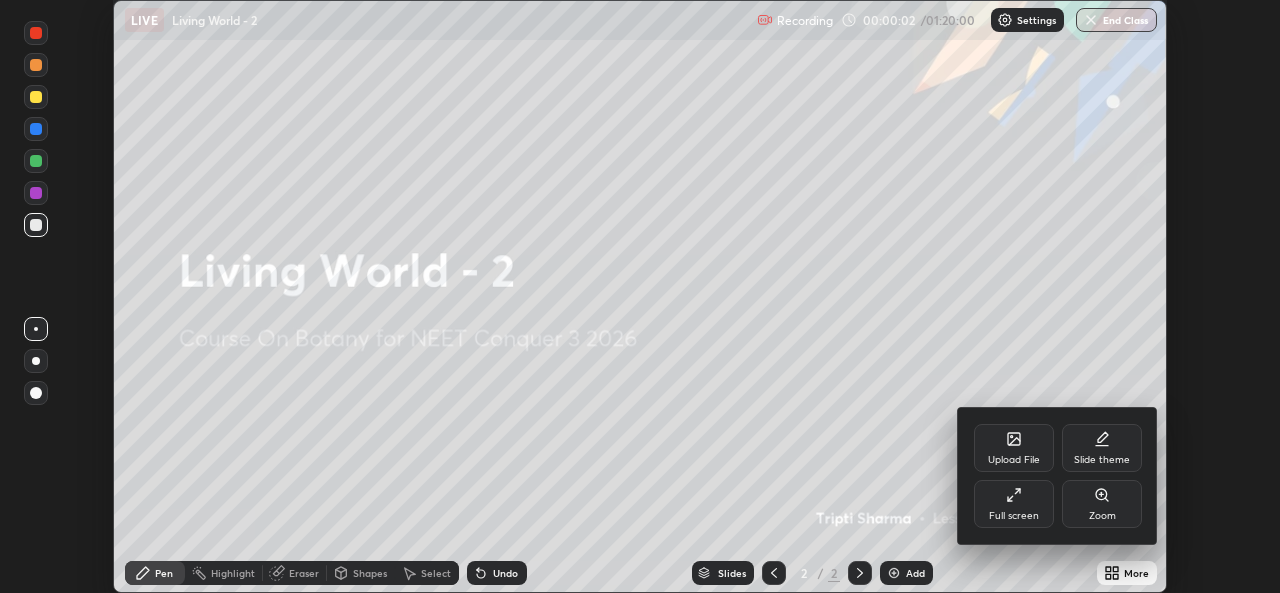 click on "Full screen" at bounding box center (1014, 516) 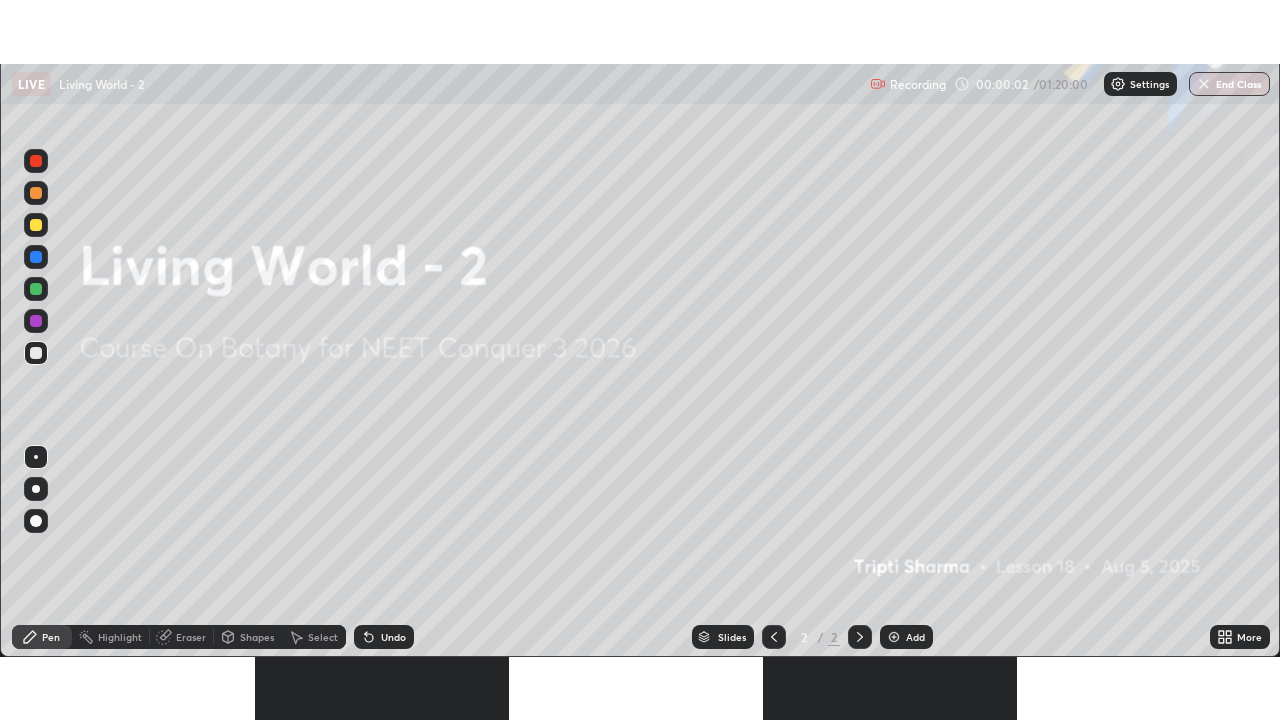scroll, scrollTop: 99280, scrollLeft: 98720, axis: both 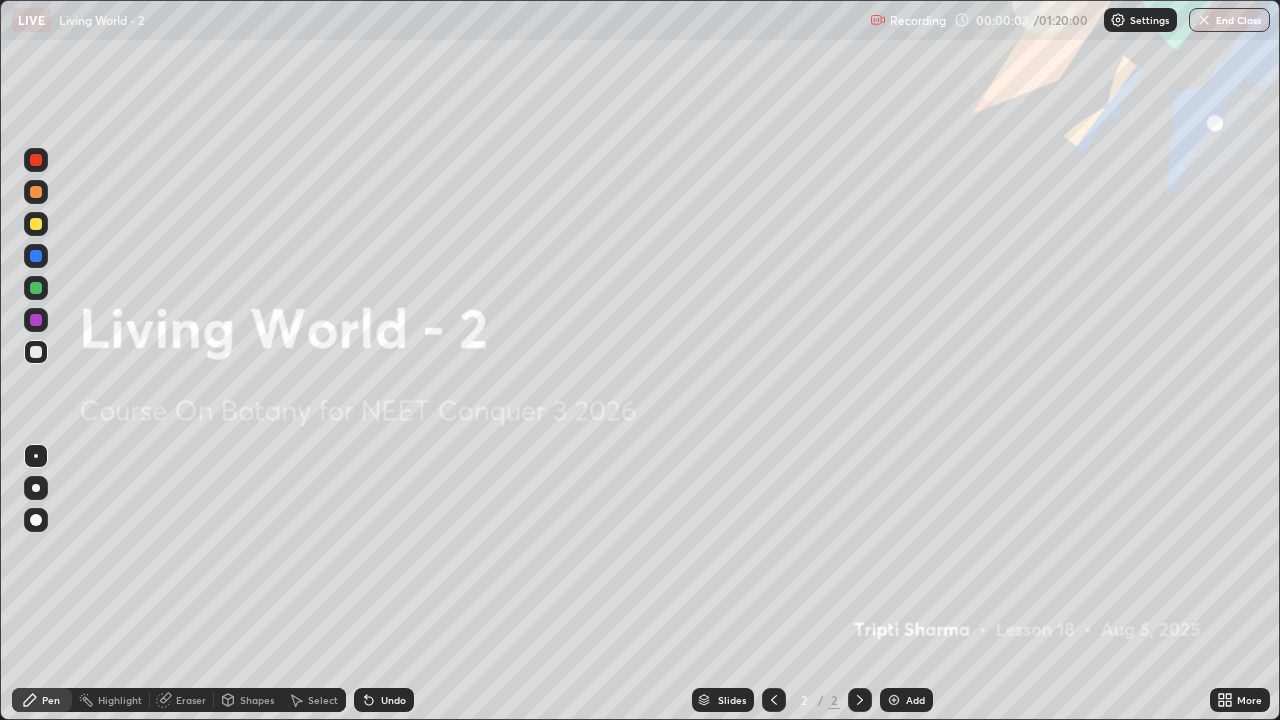 click at bounding box center [1118, 20] 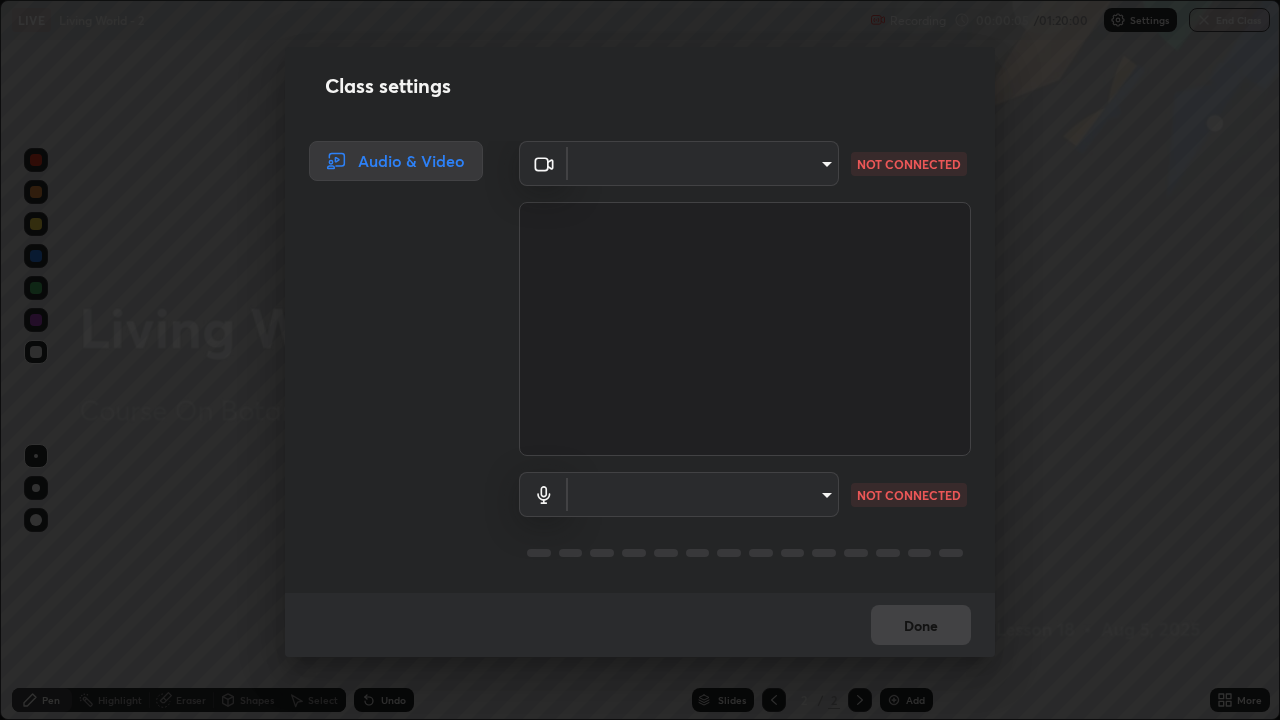 type on "9788daf0cbf52dd0d374ba9f0d4f11576c03820bc15fcf9a4a11f890b69d92bf" 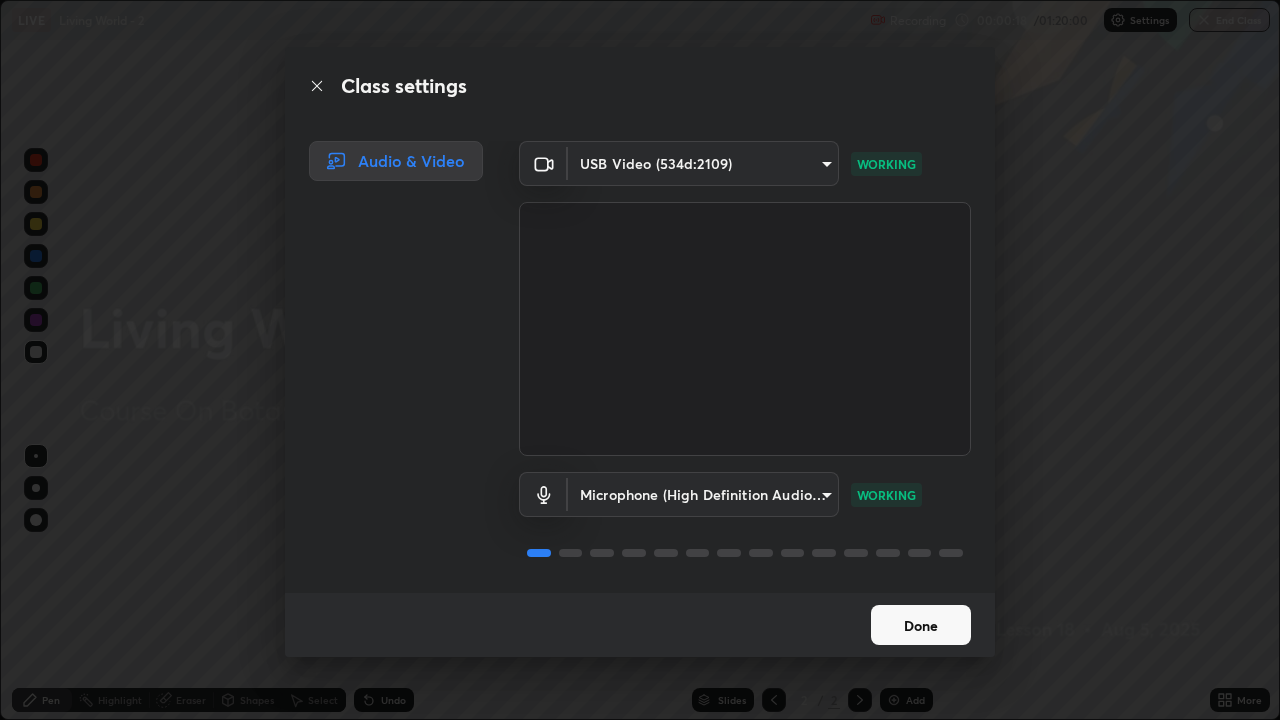 click on "Done" at bounding box center [921, 625] 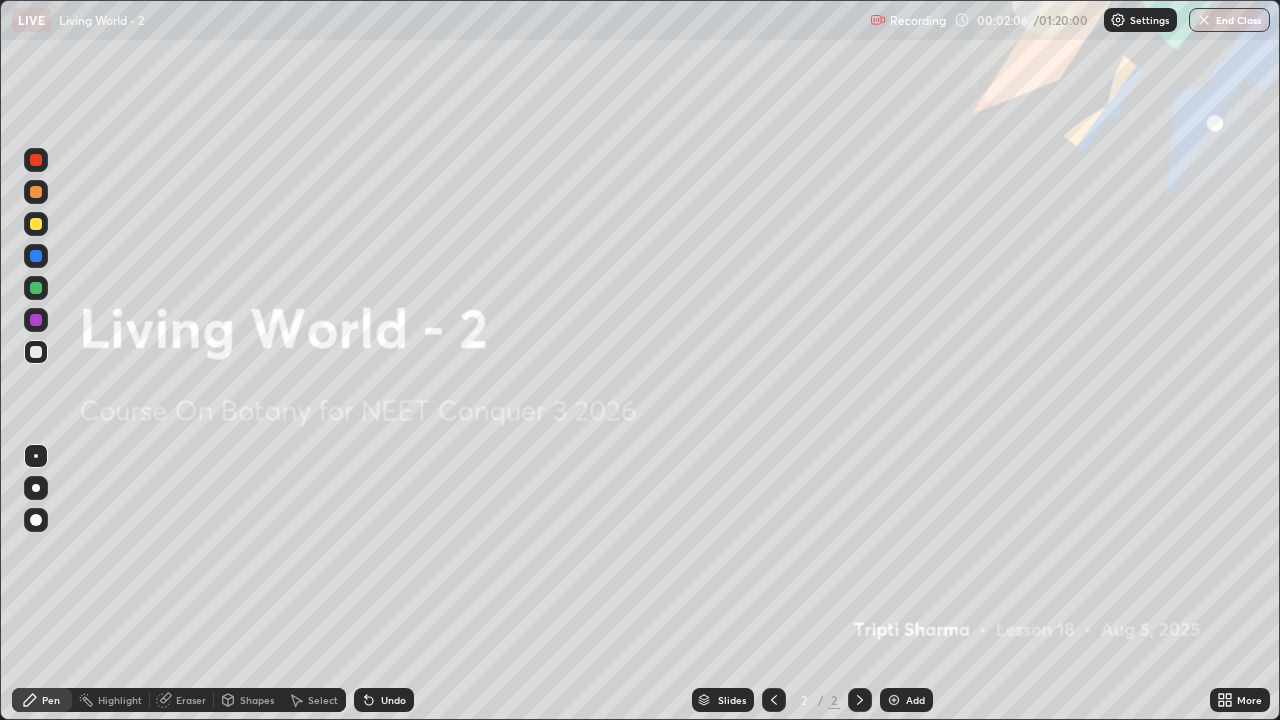 click on "Add" at bounding box center [915, 700] 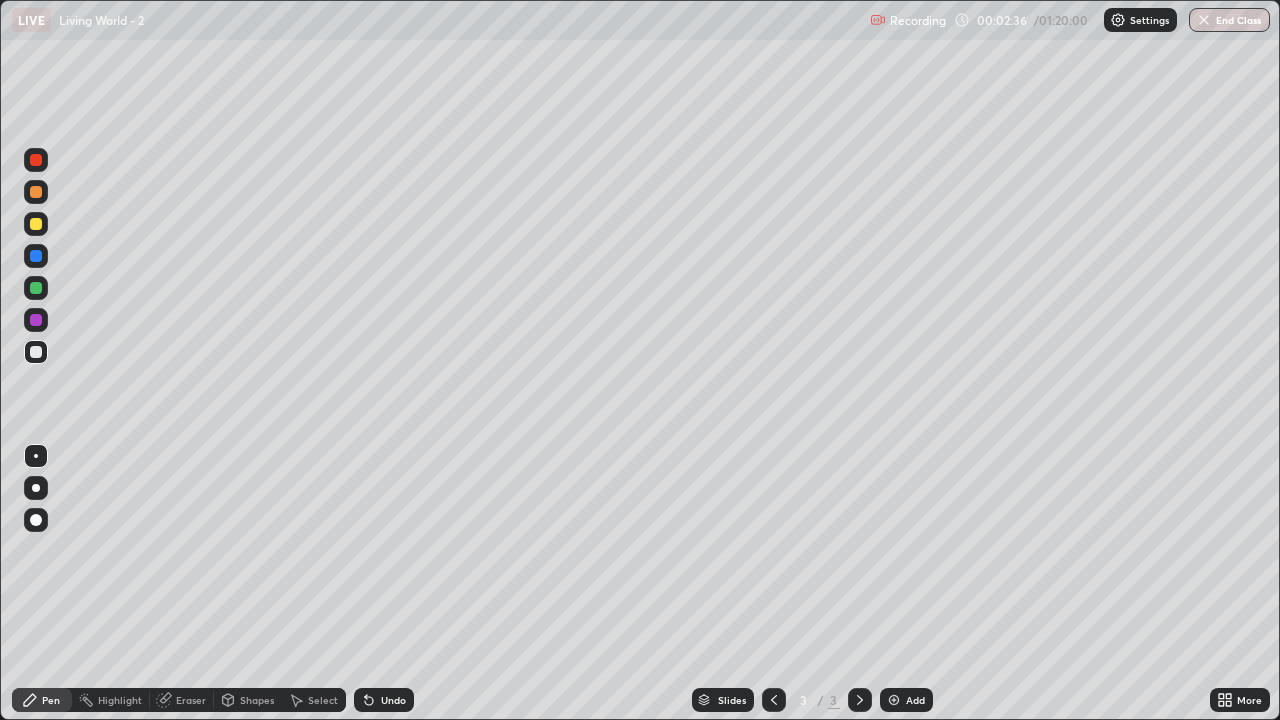 click at bounding box center [36, 224] 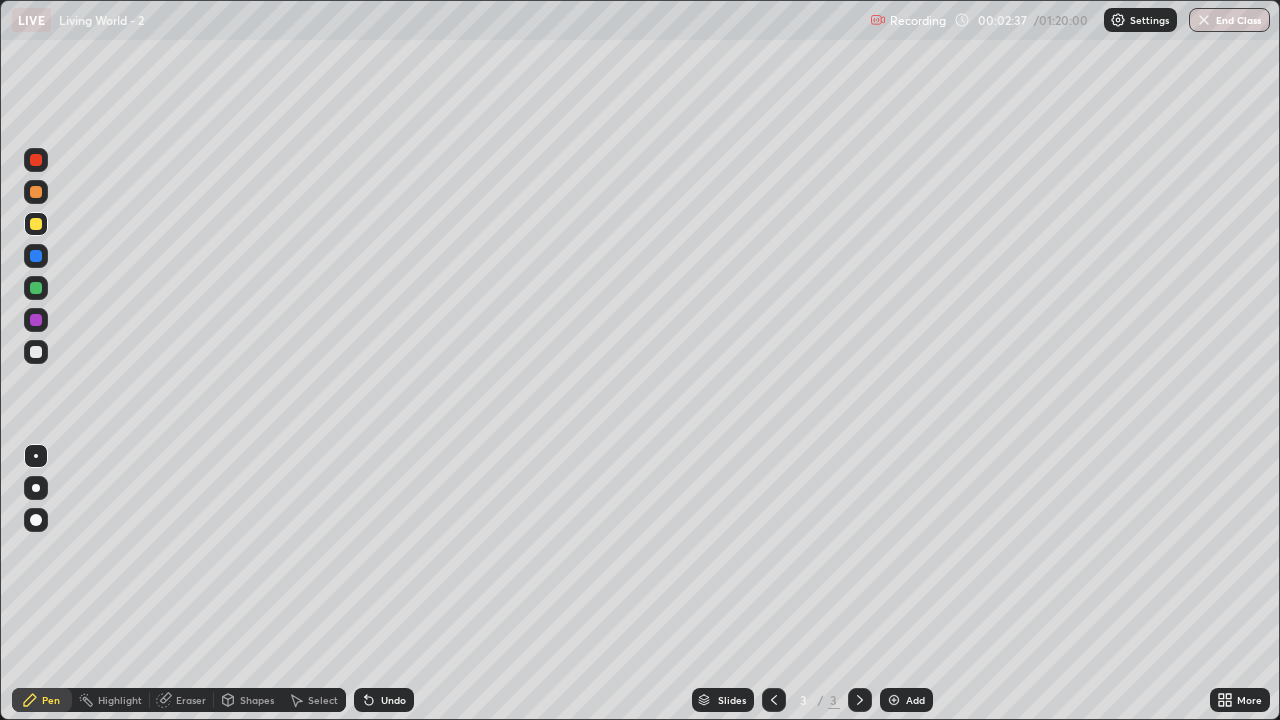 click at bounding box center [36, 520] 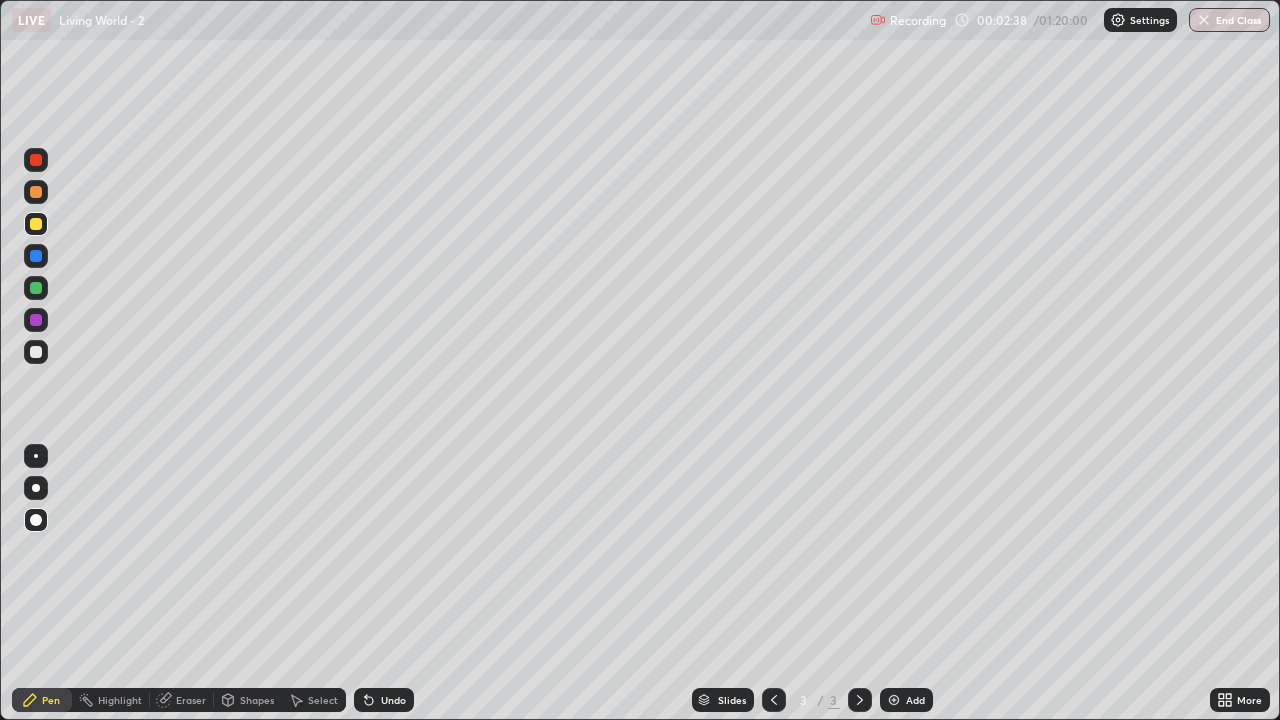 click at bounding box center [36, 288] 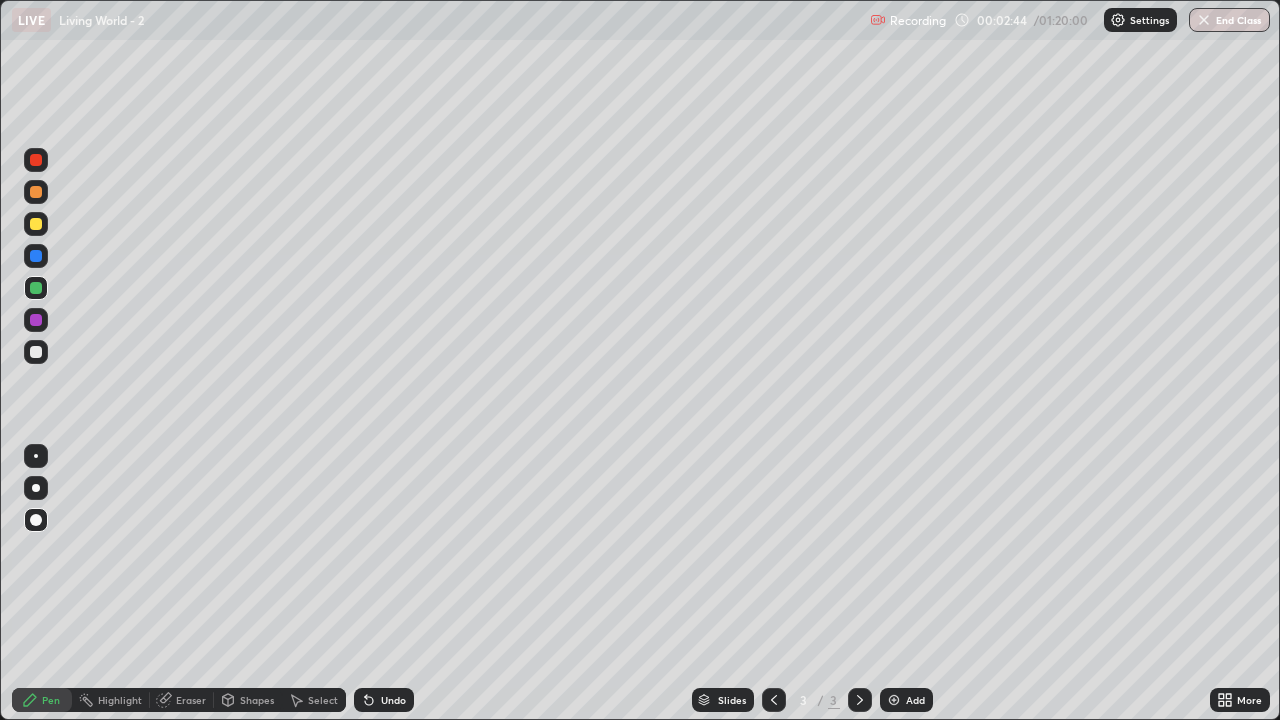click 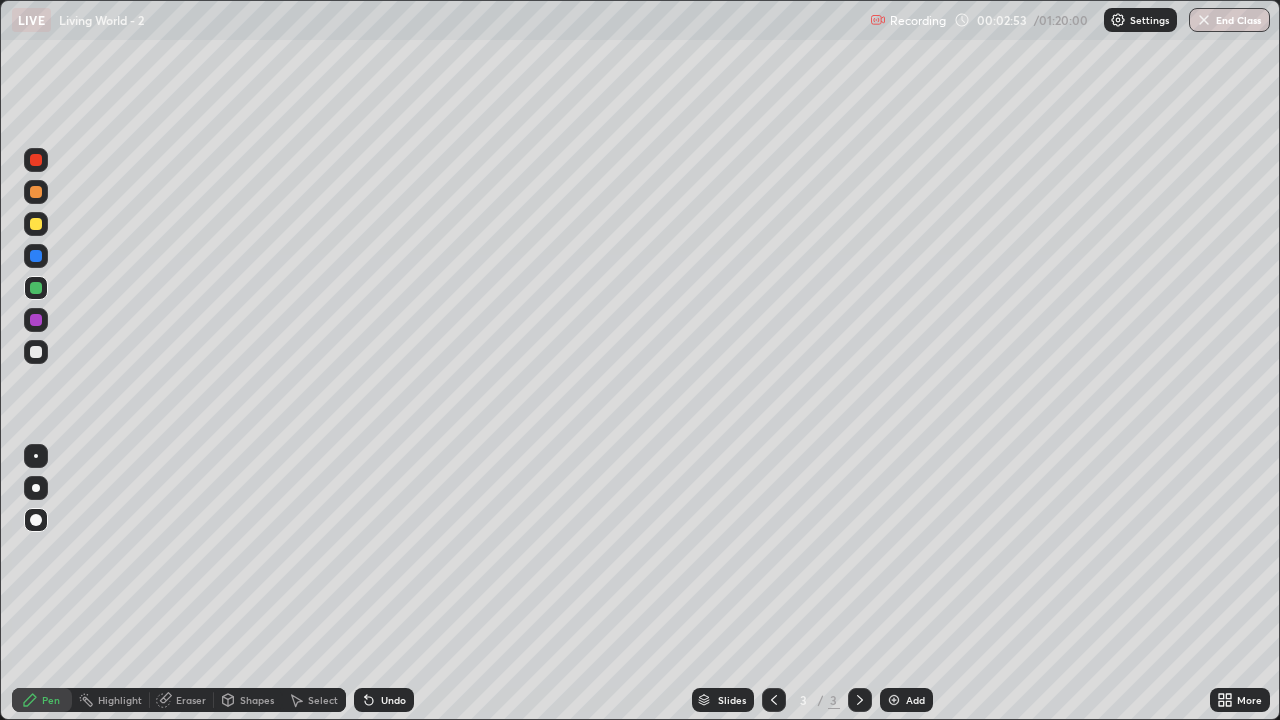 click at bounding box center [36, 352] 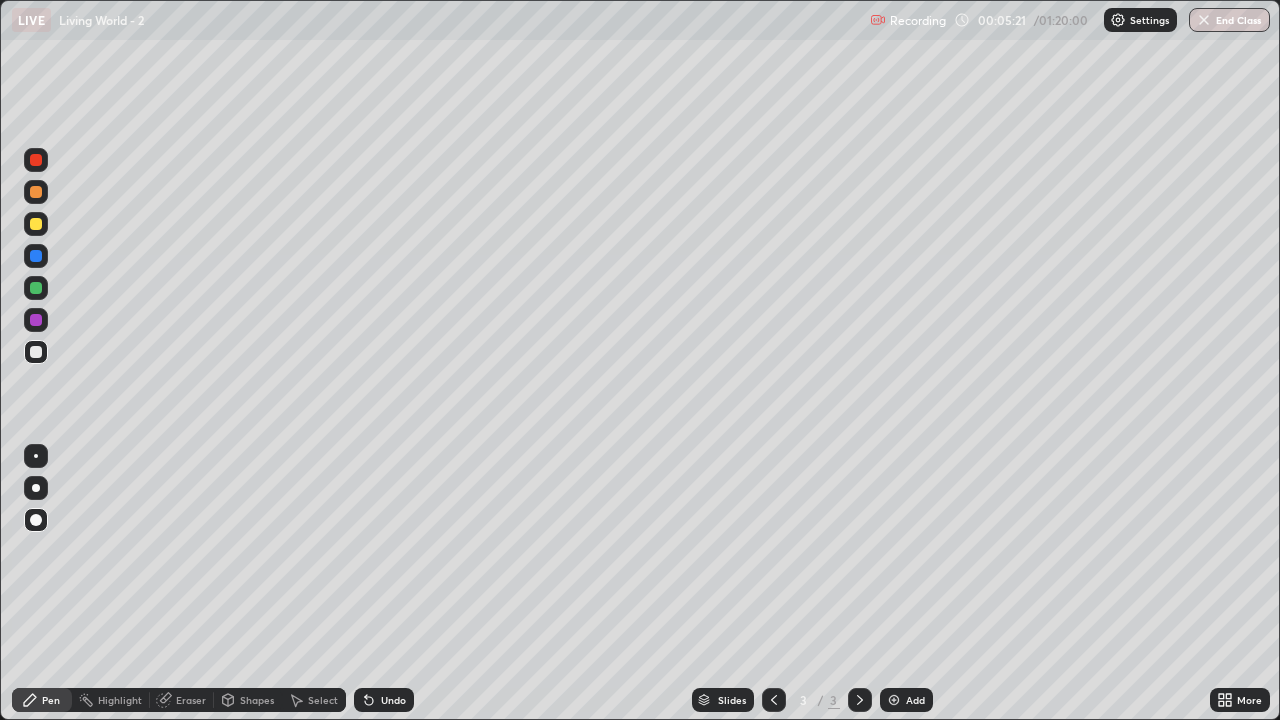 click on "Highlight" at bounding box center (120, 700) 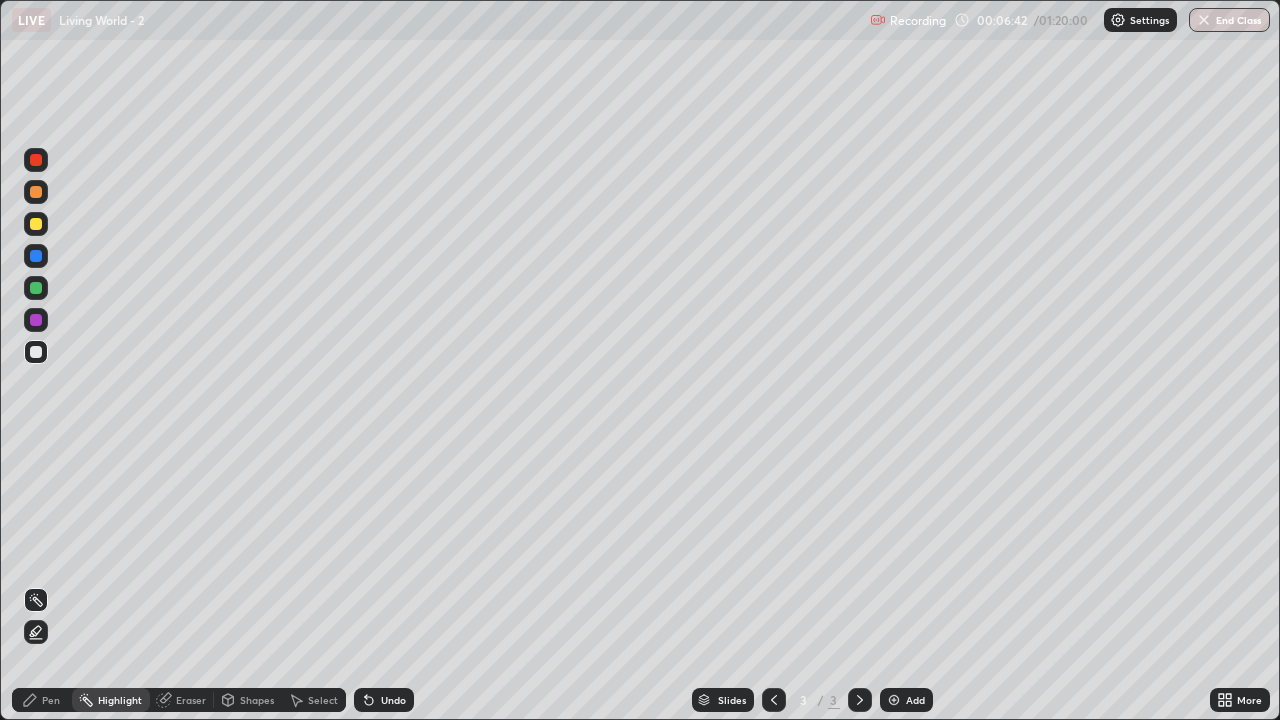 click on "Add" at bounding box center (906, 700) 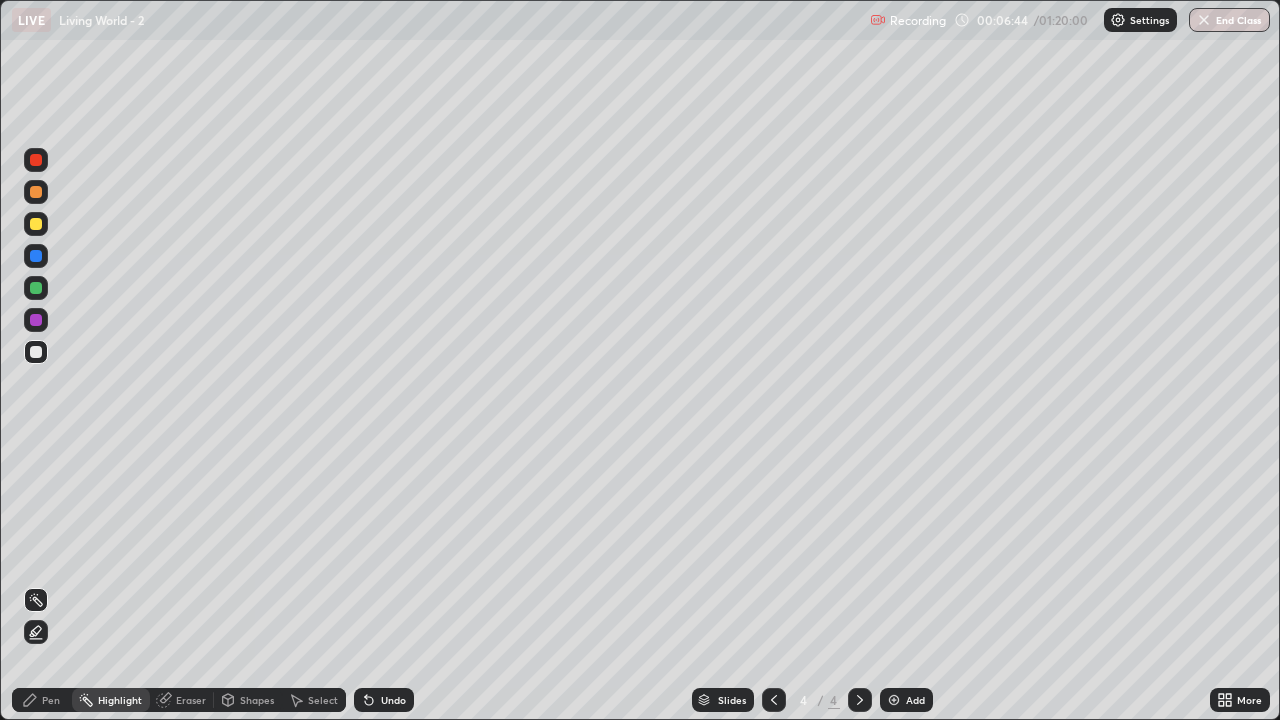 click on "Pen" at bounding box center (42, 700) 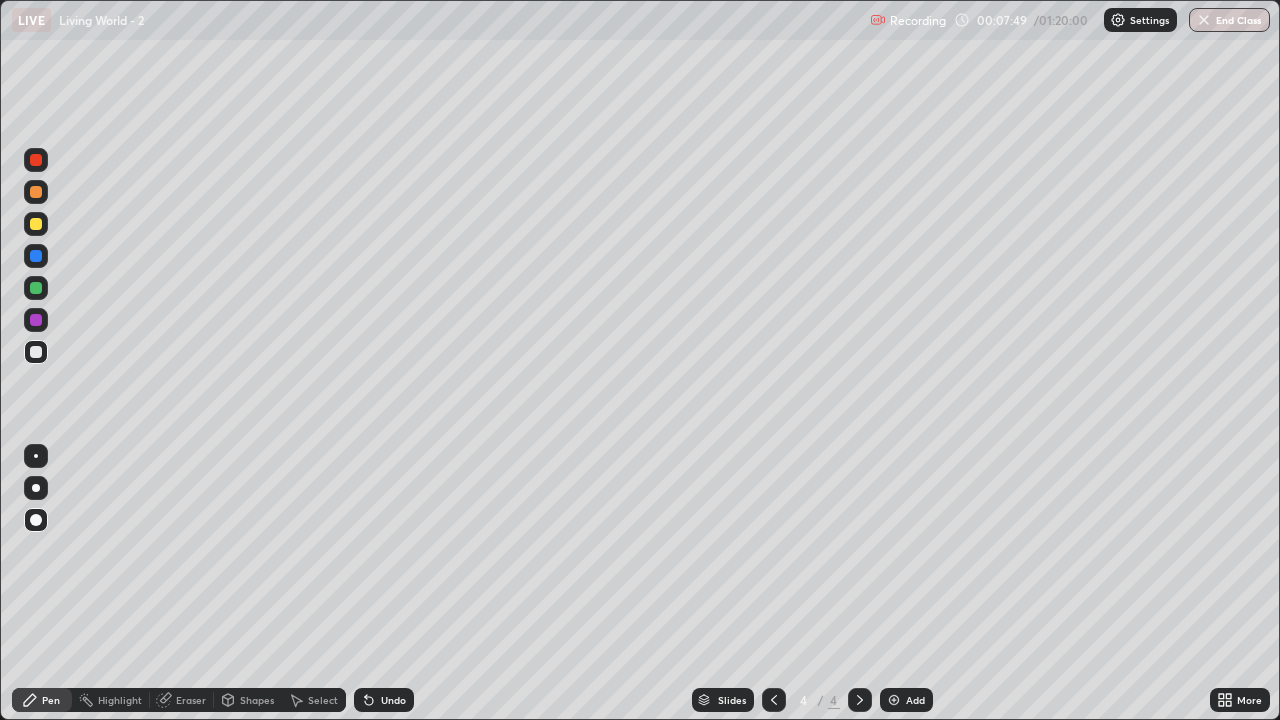 click at bounding box center (36, 288) 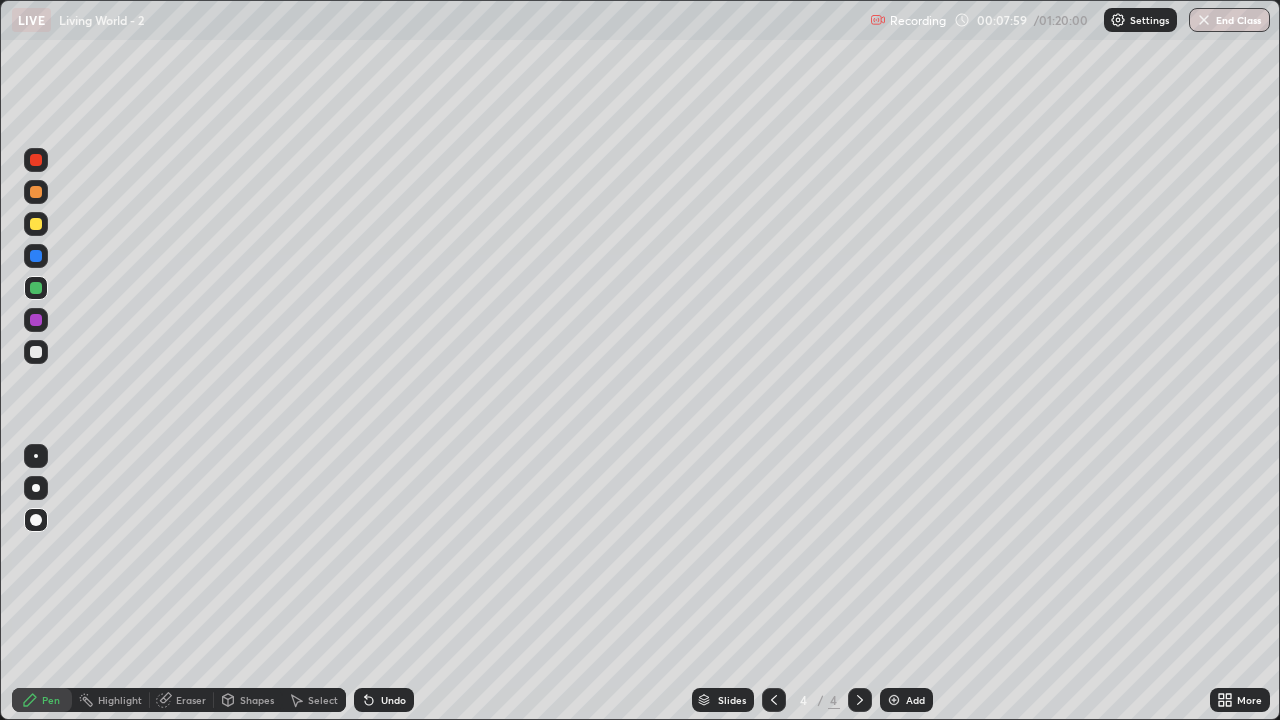 click on "Undo" at bounding box center [393, 700] 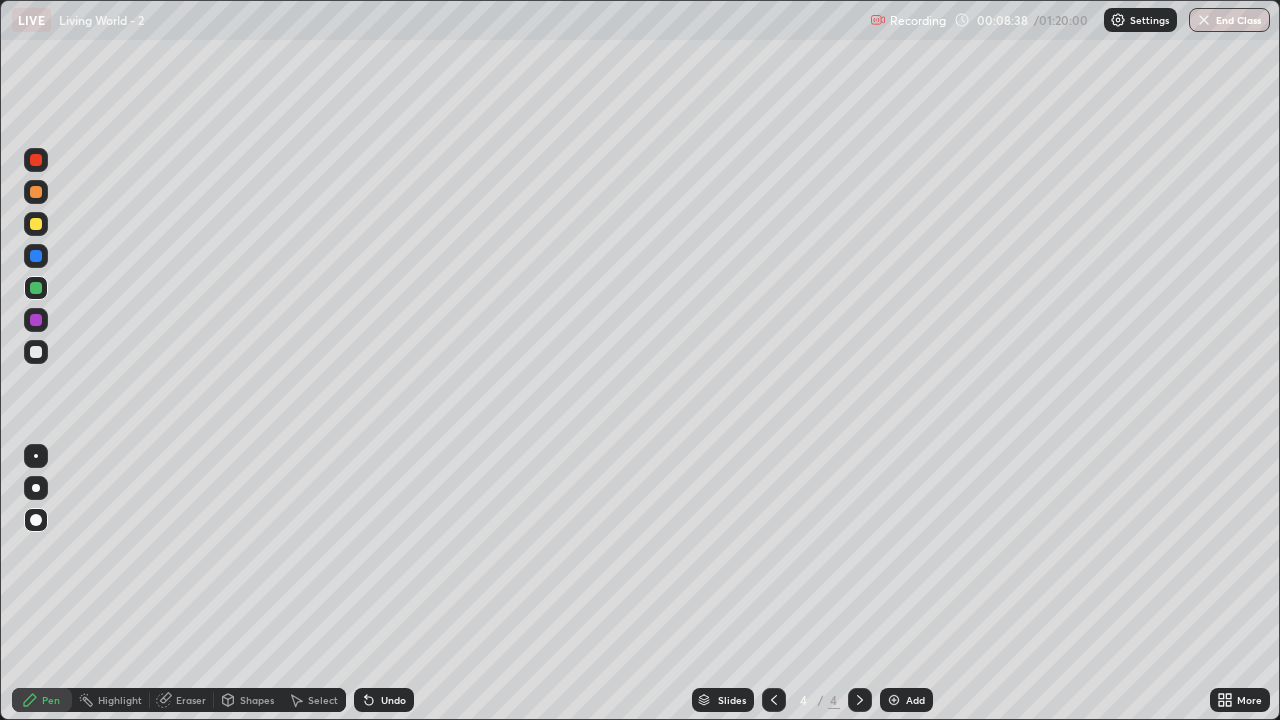 click on "More" at bounding box center [1249, 700] 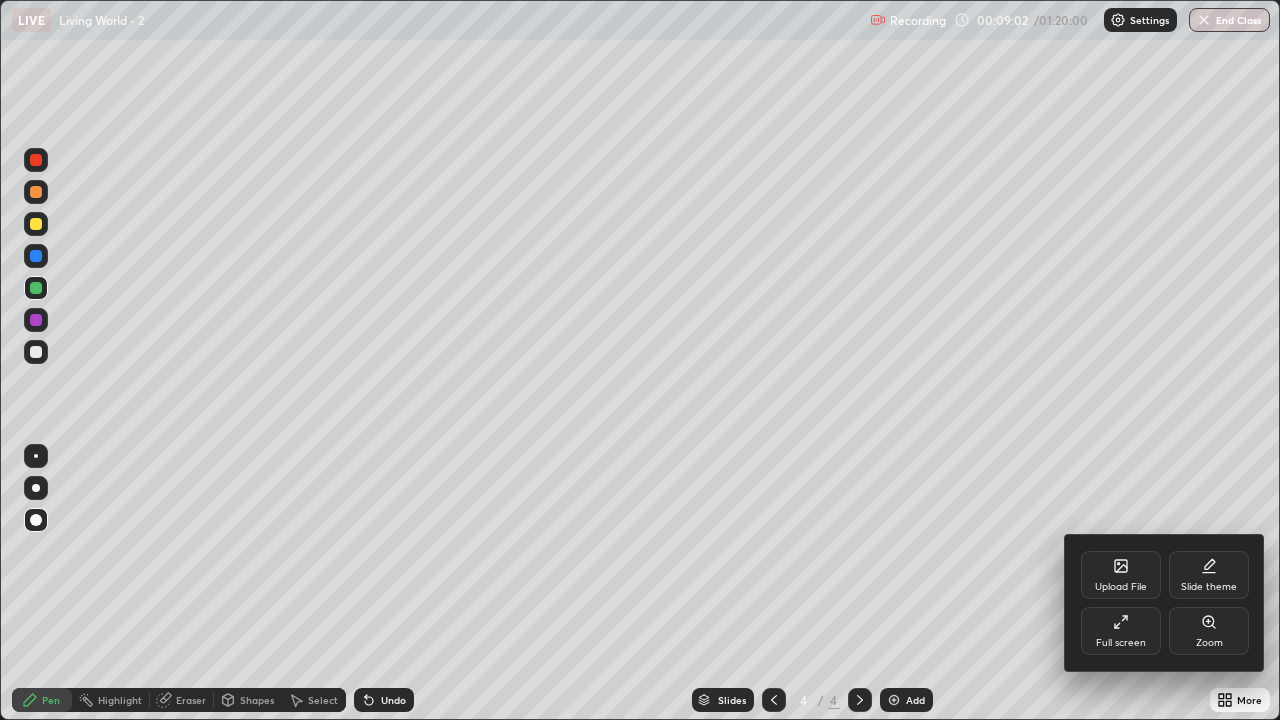 click at bounding box center [640, 360] 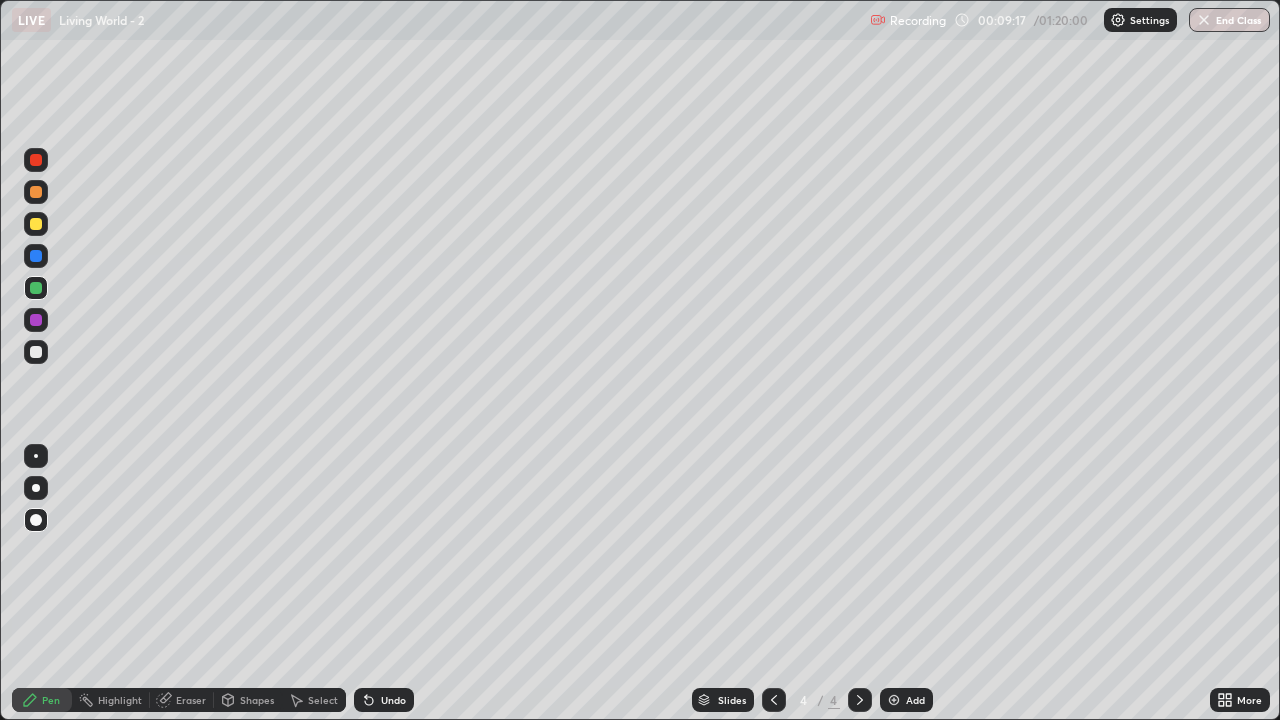 click on "Eraser" at bounding box center (182, 700) 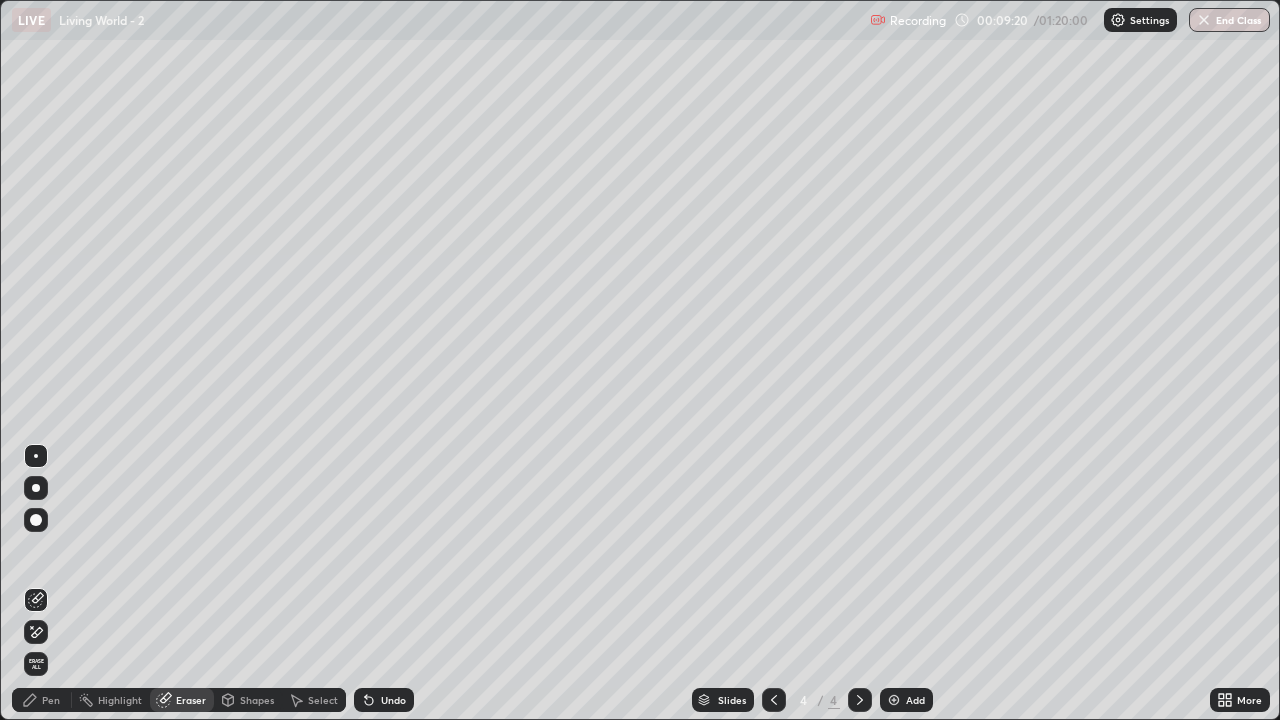 click on "Pen" at bounding box center [42, 700] 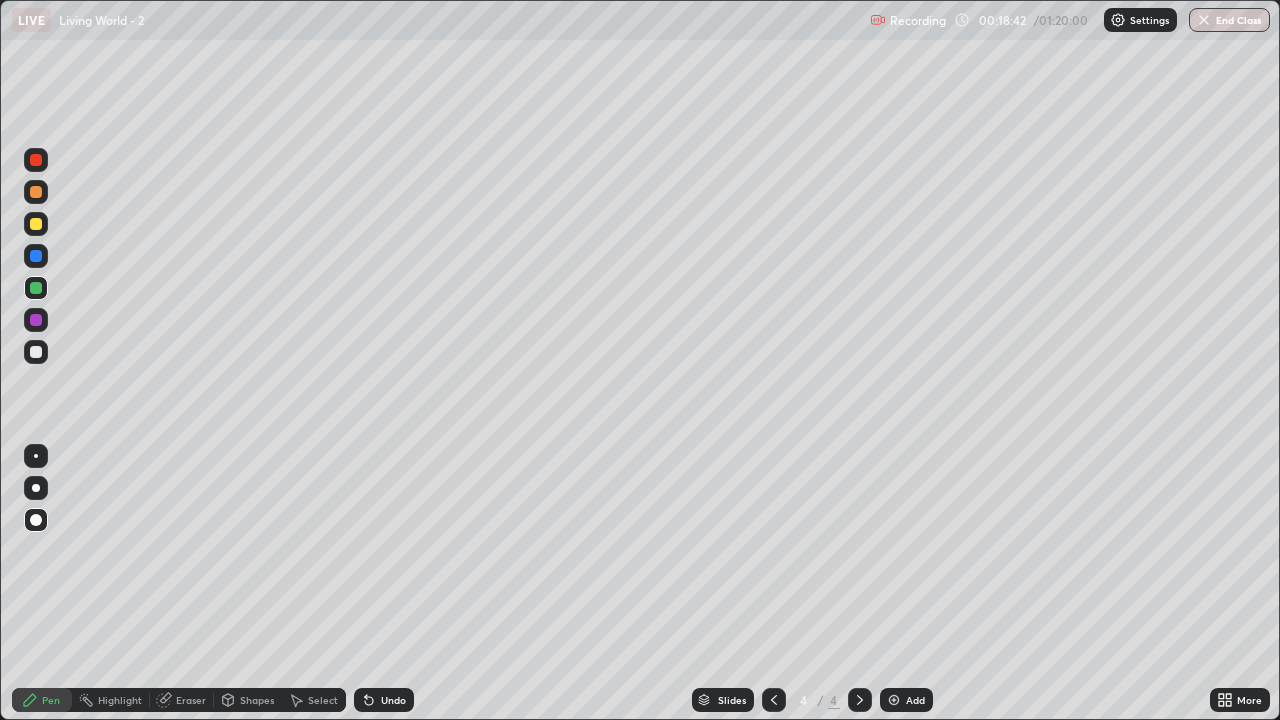 click on "Add" at bounding box center [906, 700] 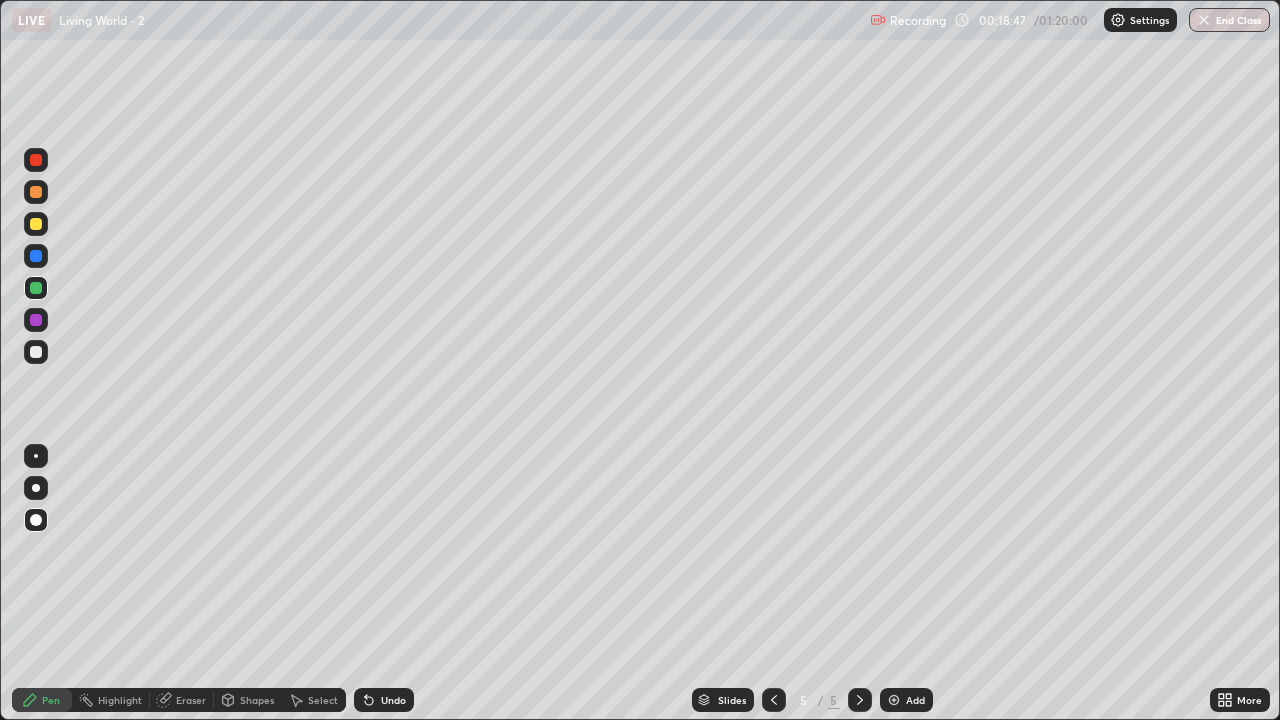 click at bounding box center (36, 192) 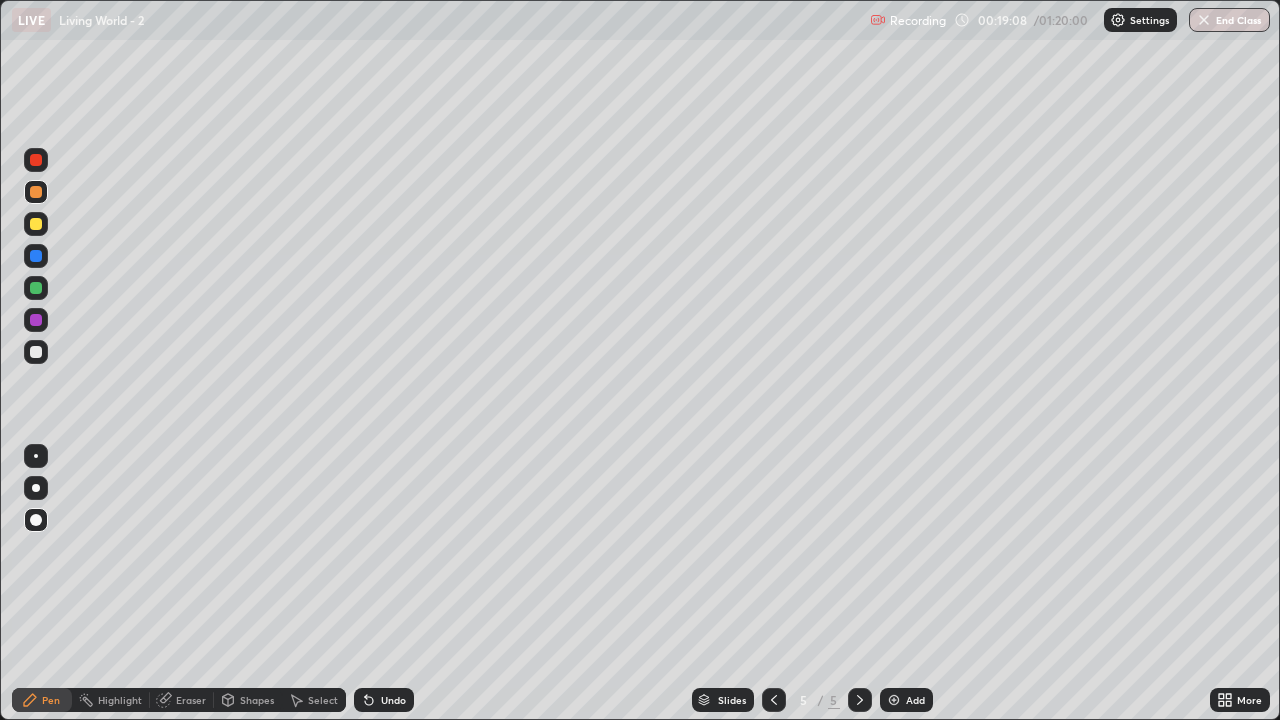 click at bounding box center (36, 352) 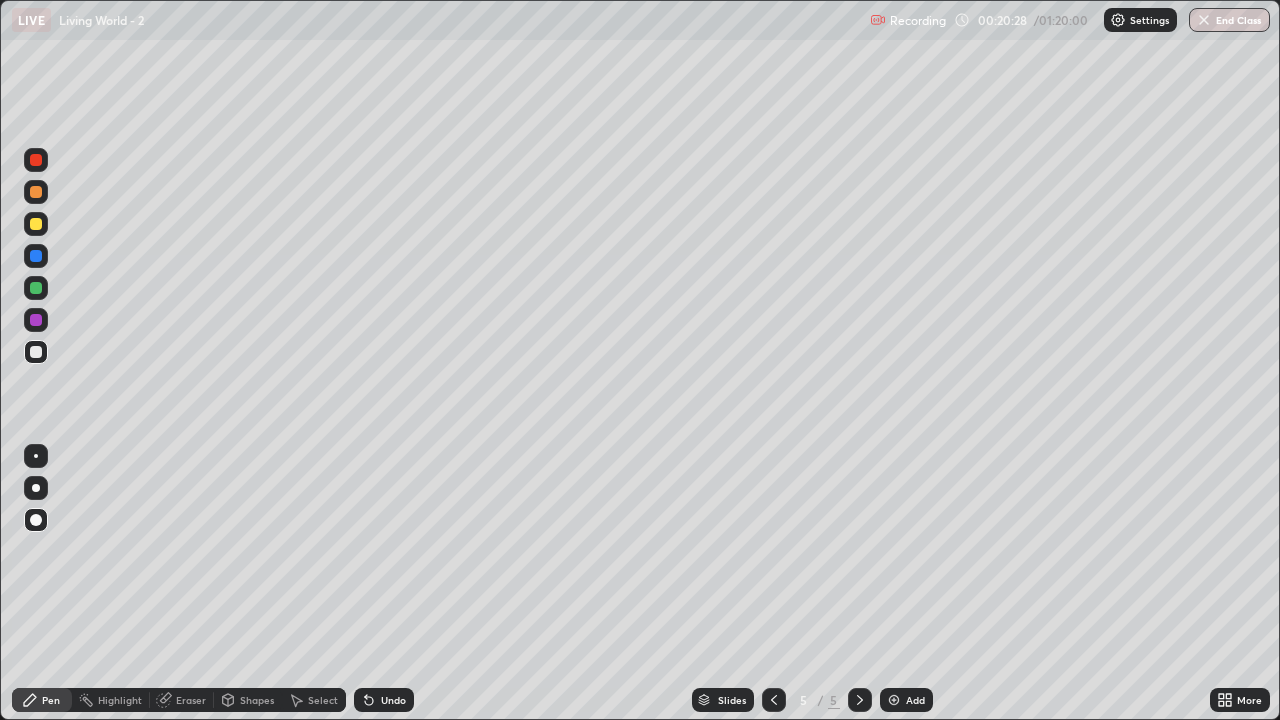 click at bounding box center (36, 288) 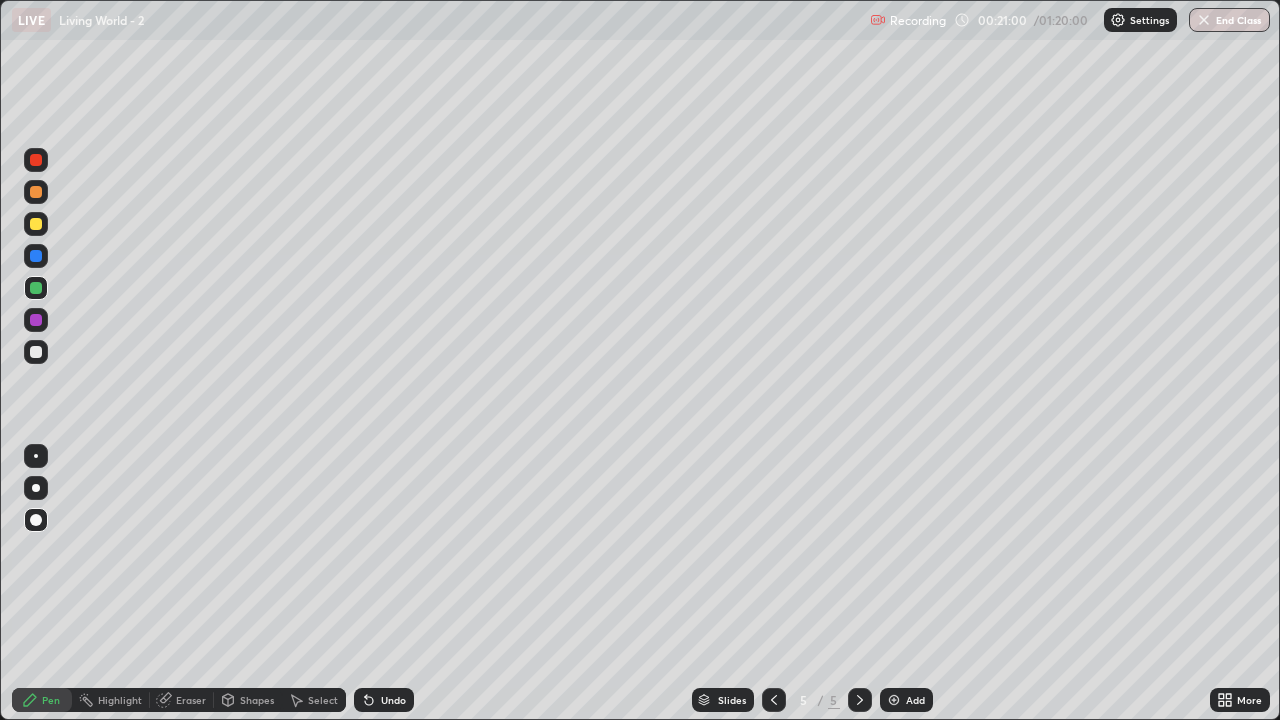 click at bounding box center [36, 352] 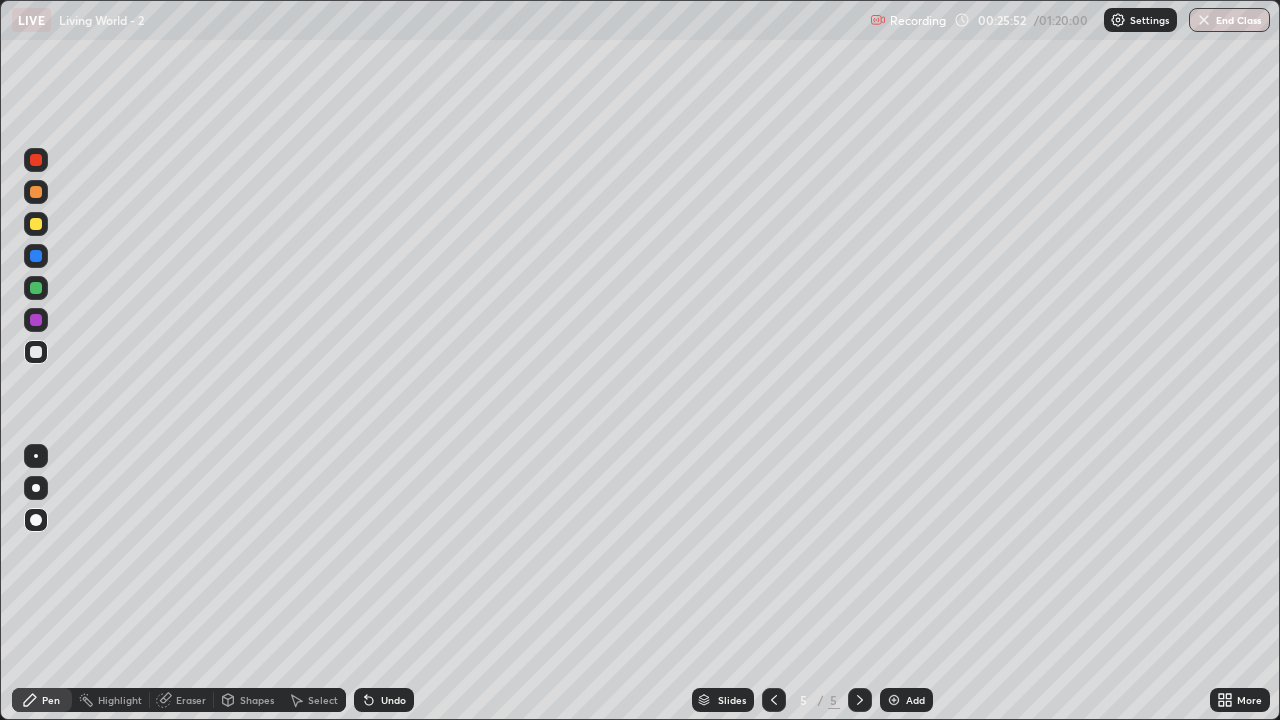 click on "Add" at bounding box center [906, 700] 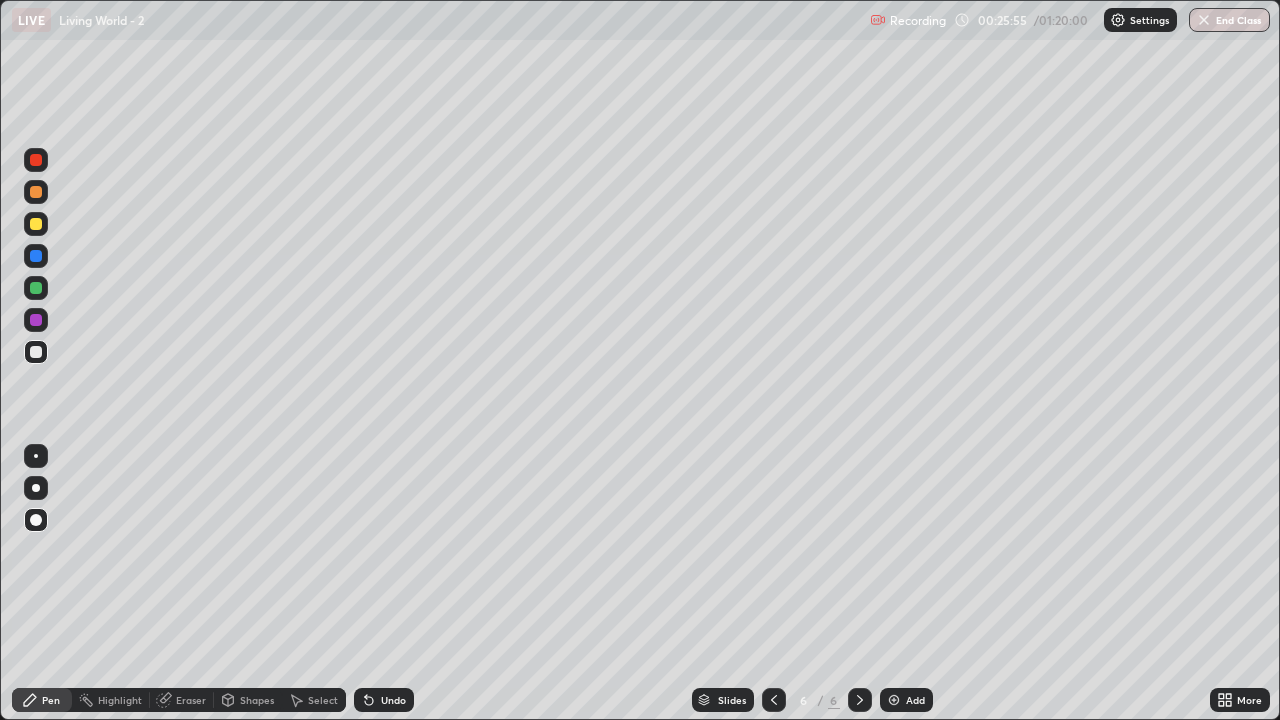 click at bounding box center [36, 288] 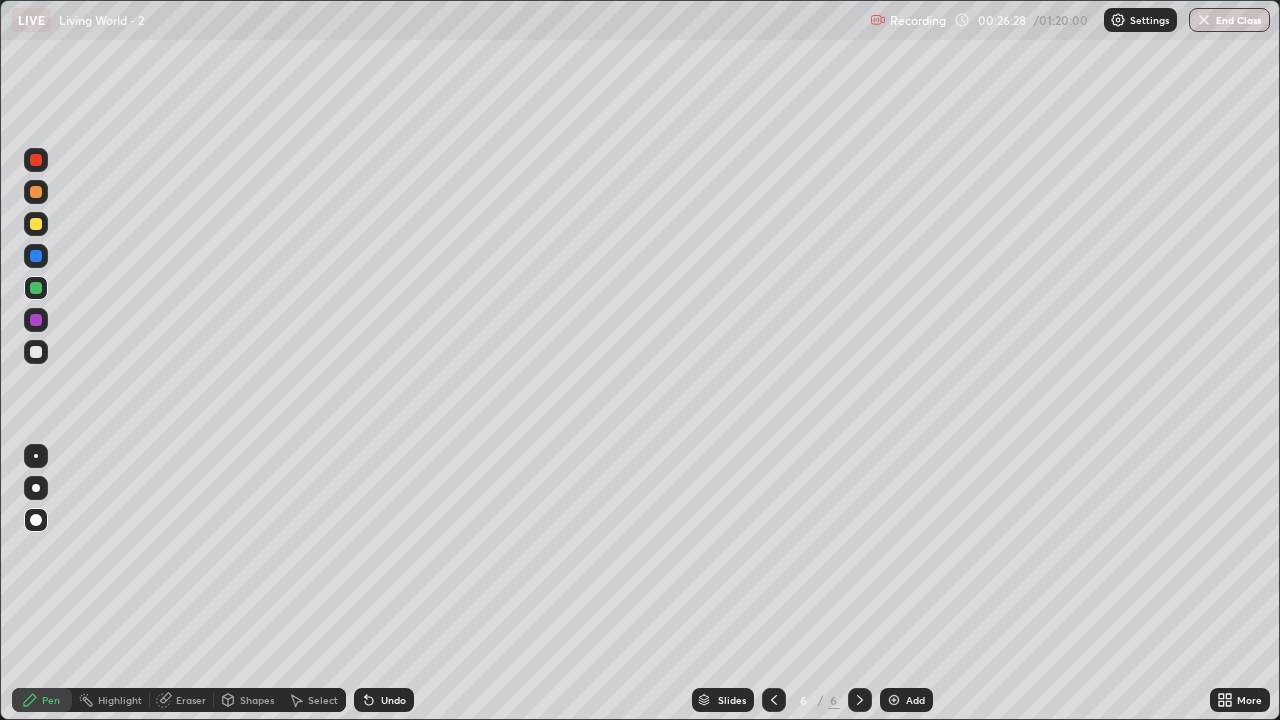 click at bounding box center [36, 488] 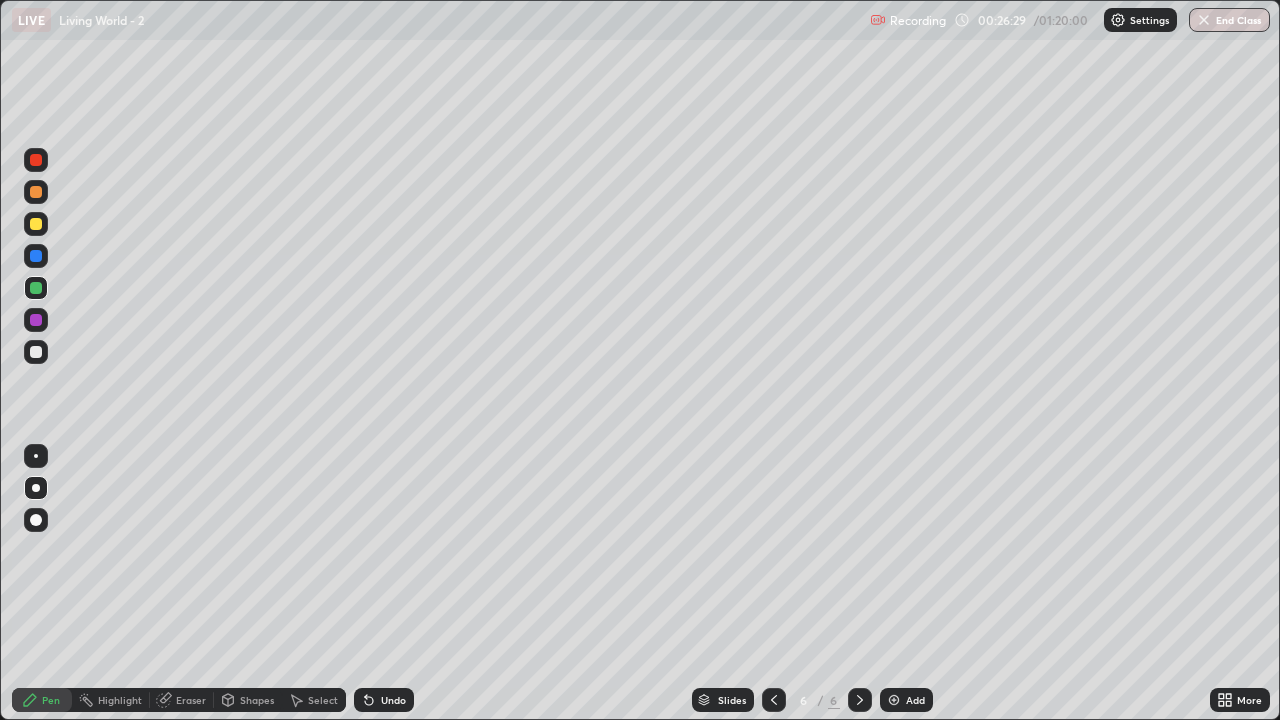 click at bounding box center (36, 352) 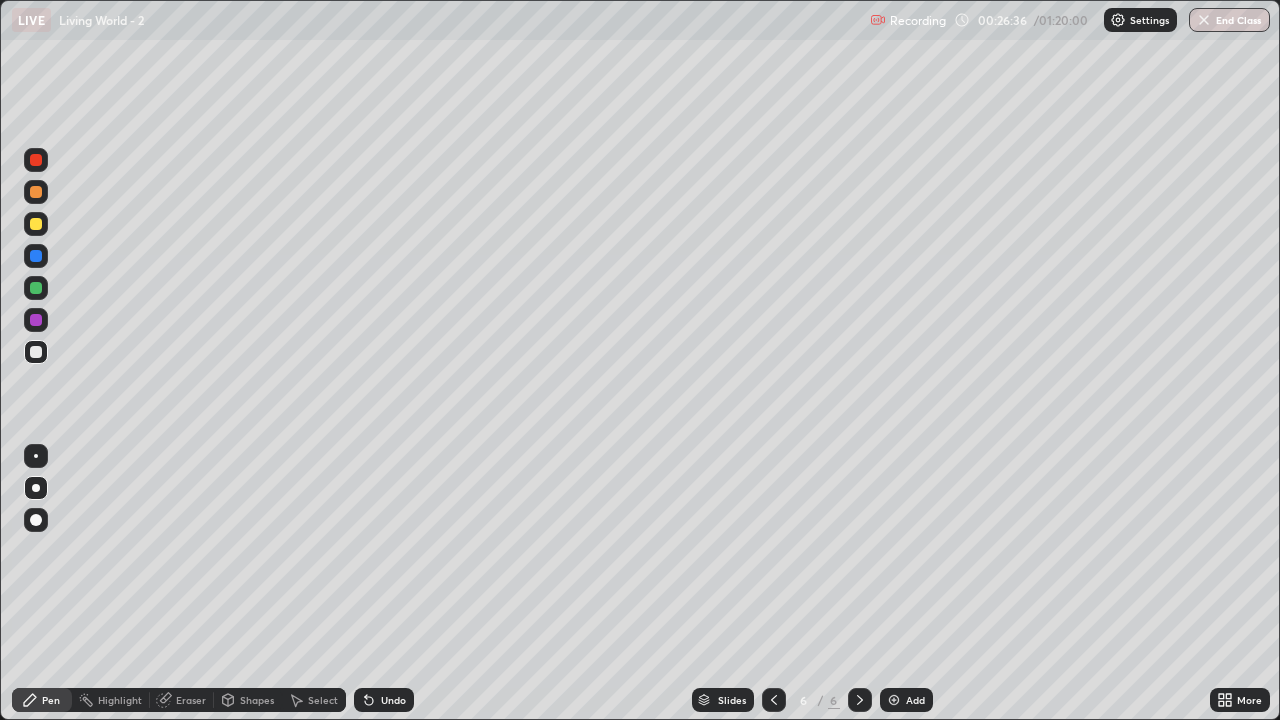 click at bounding box center (36, 288) 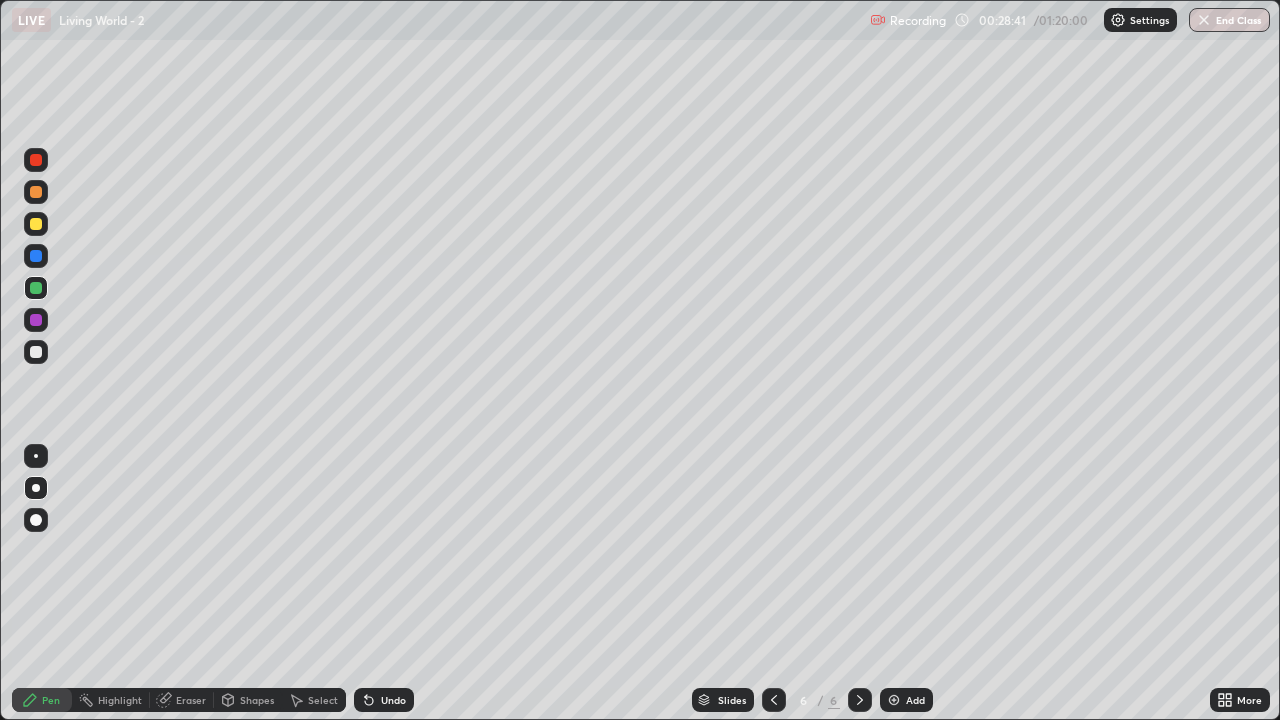 click on "6" at bounding box center (804, 700) 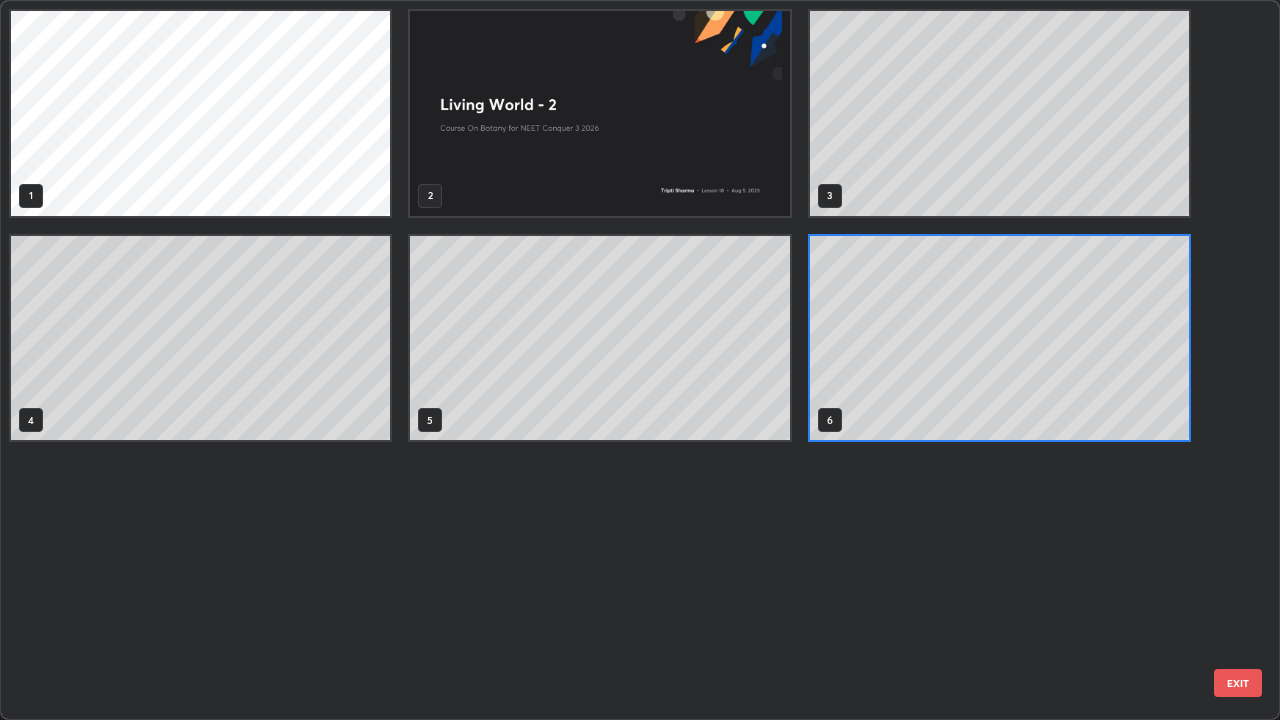 scroll, scrollTop: 7, scrollLeft: 11, axis: both 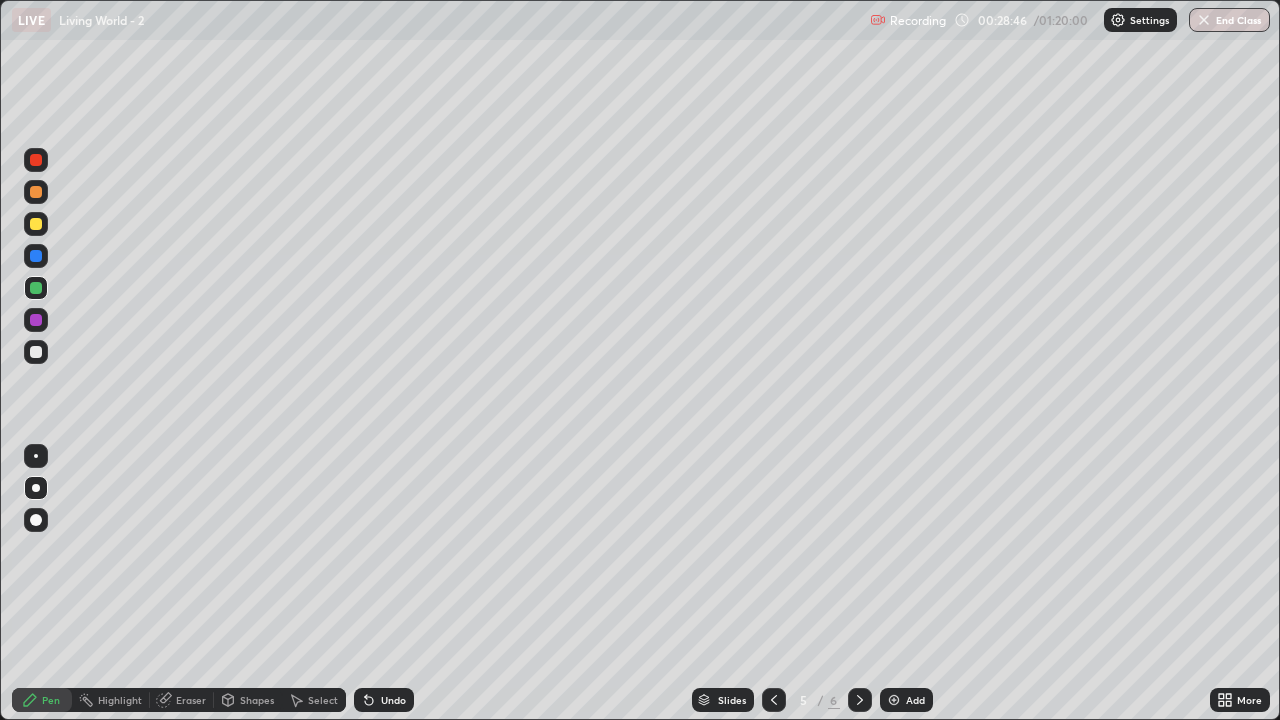 click on "Highlight" at bounding box center [120, 700] 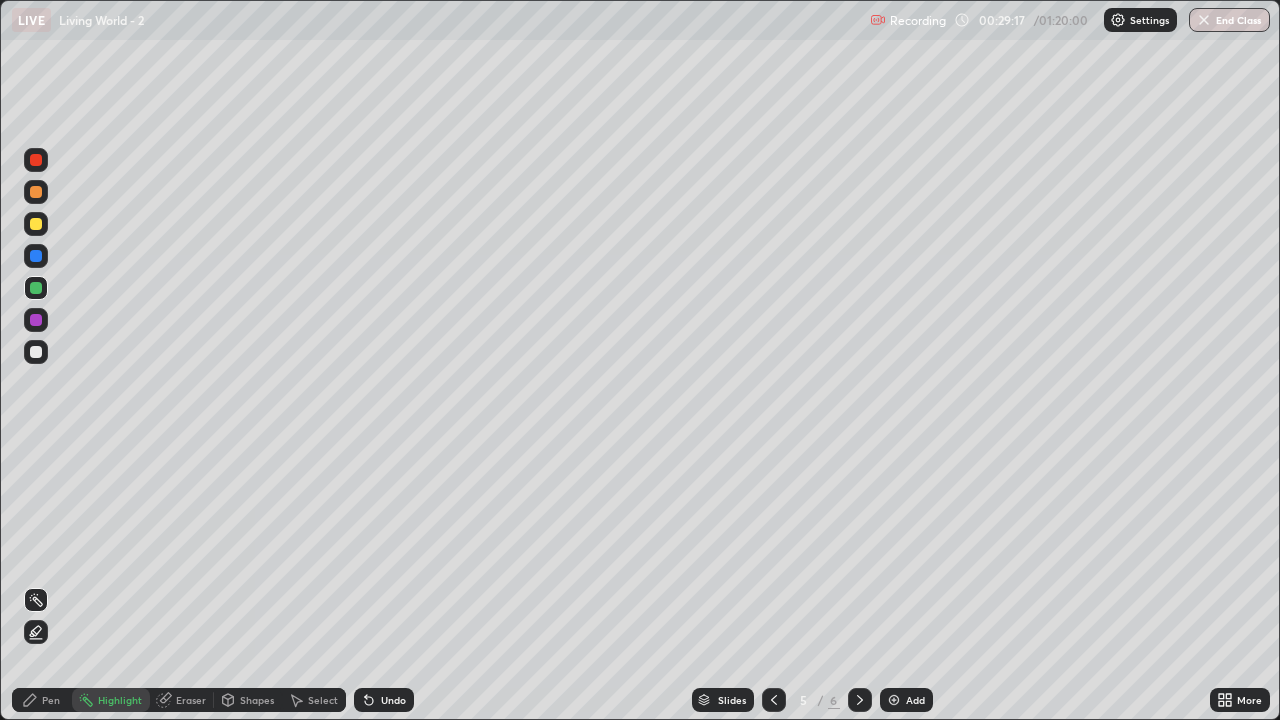 click at bounding box center (860, 700) 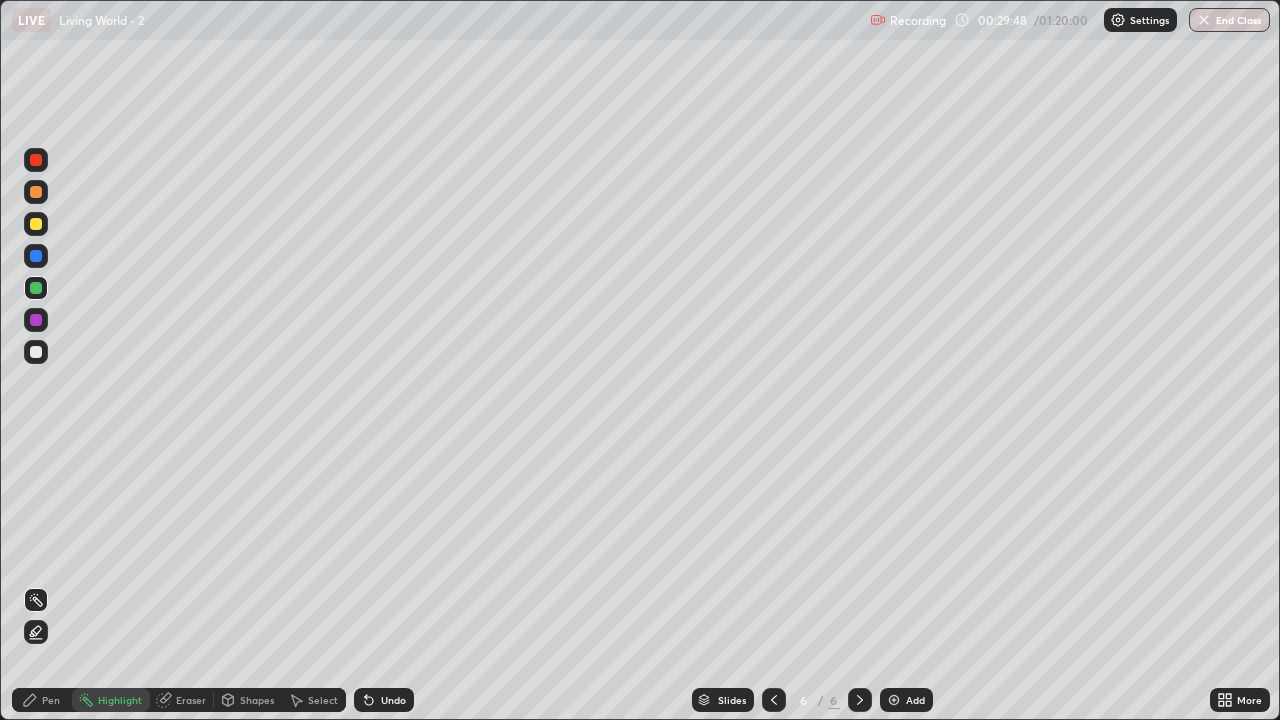click on "Pen" at bounding box center (42, 700) 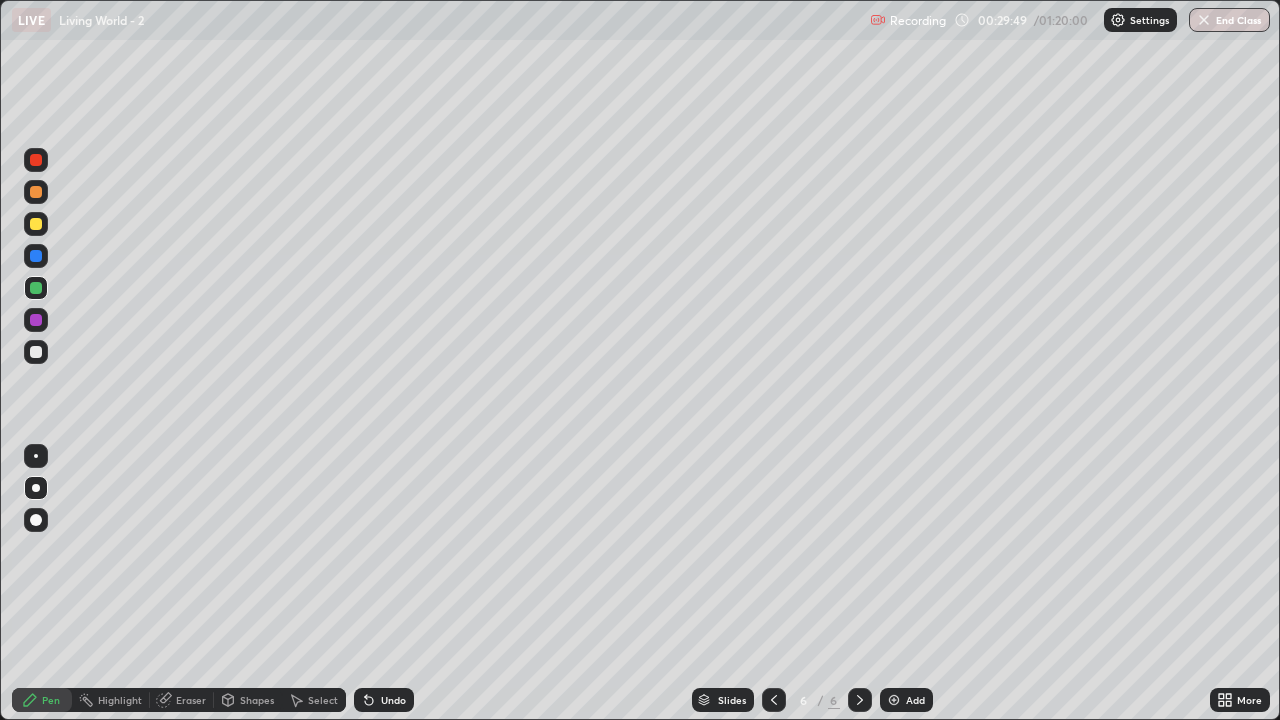 click at bounding box center [36, 352] 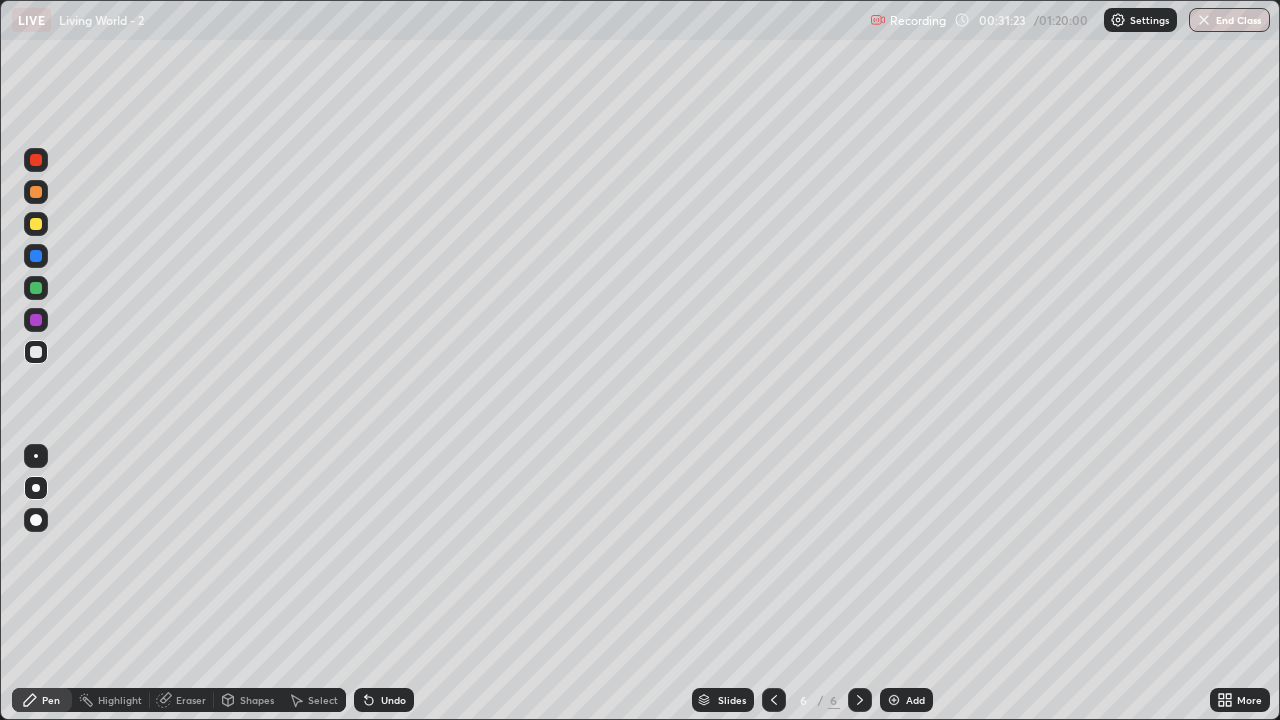 click on "Add" at bounding box center (915, 700) 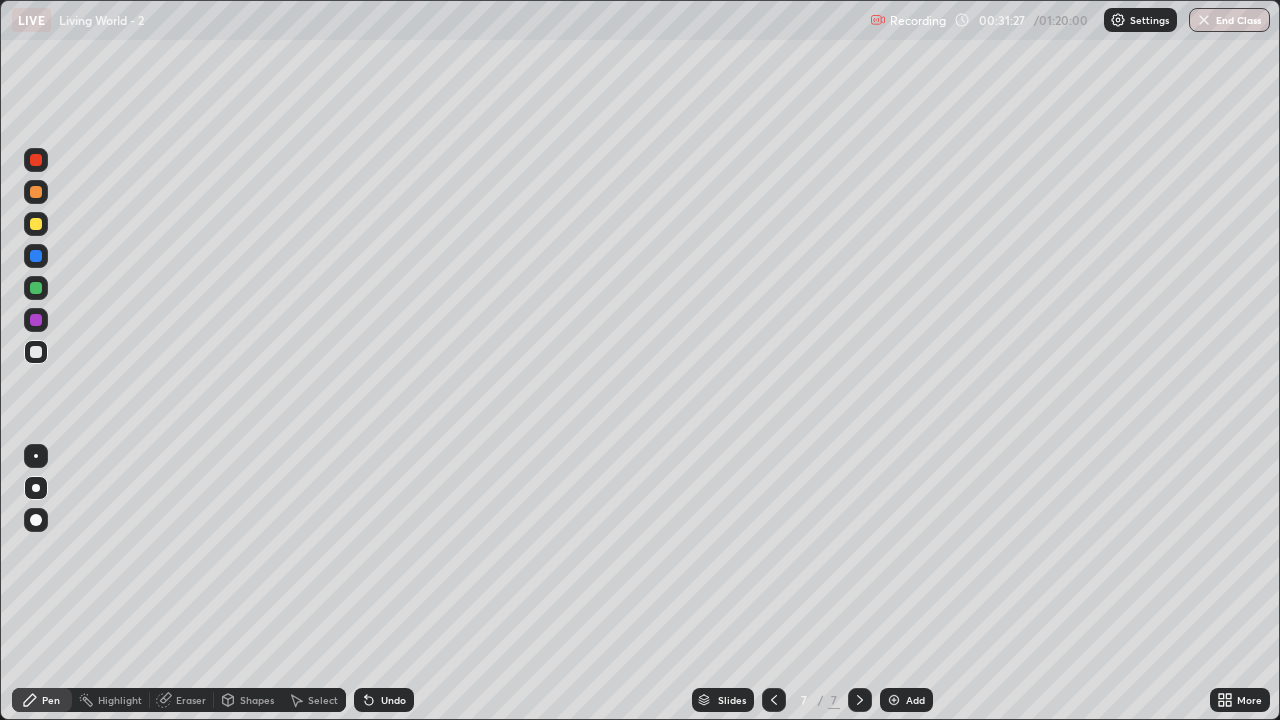 click at bounding box center (36, 192) 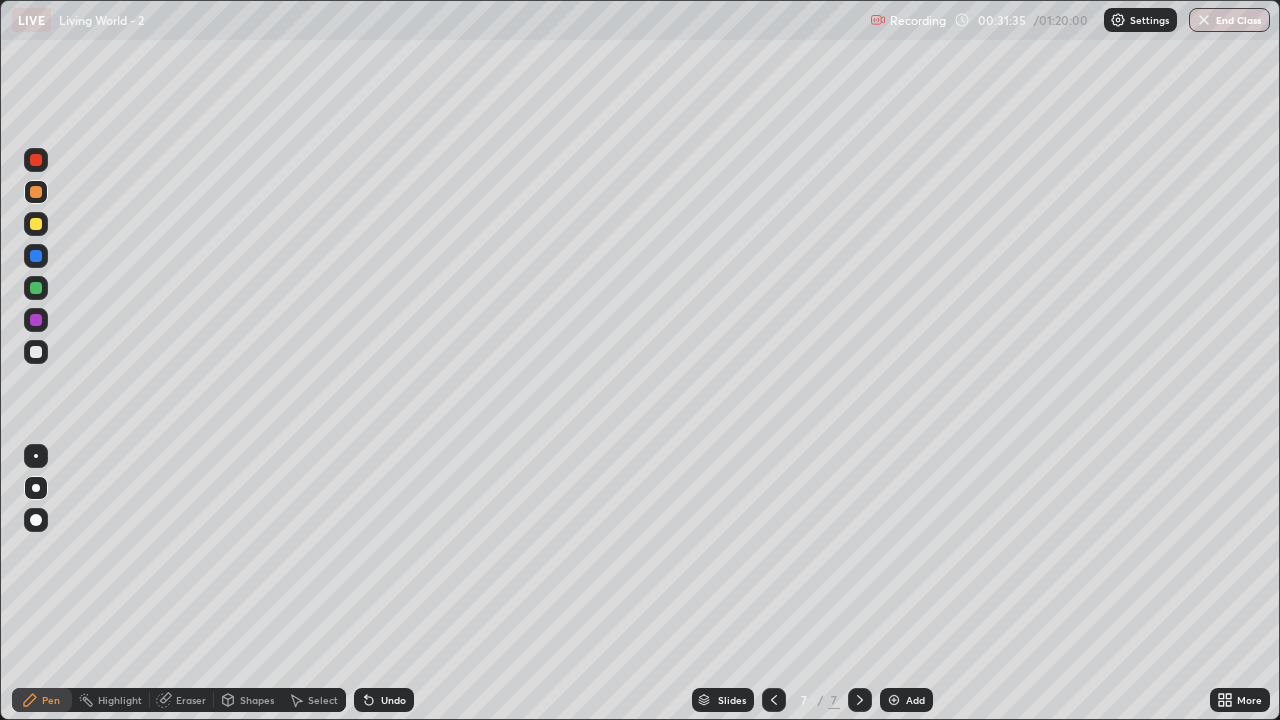 click at bounding box center (36, 352) 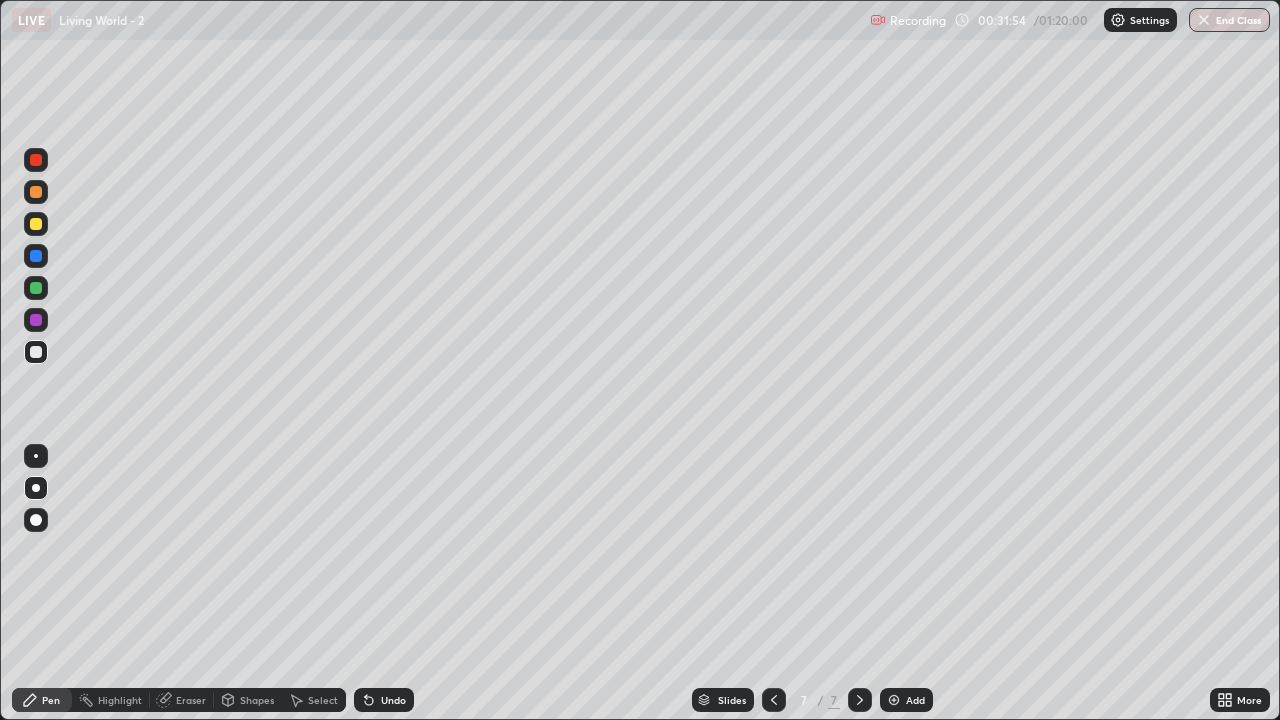 click at bounding box center (36, 288) 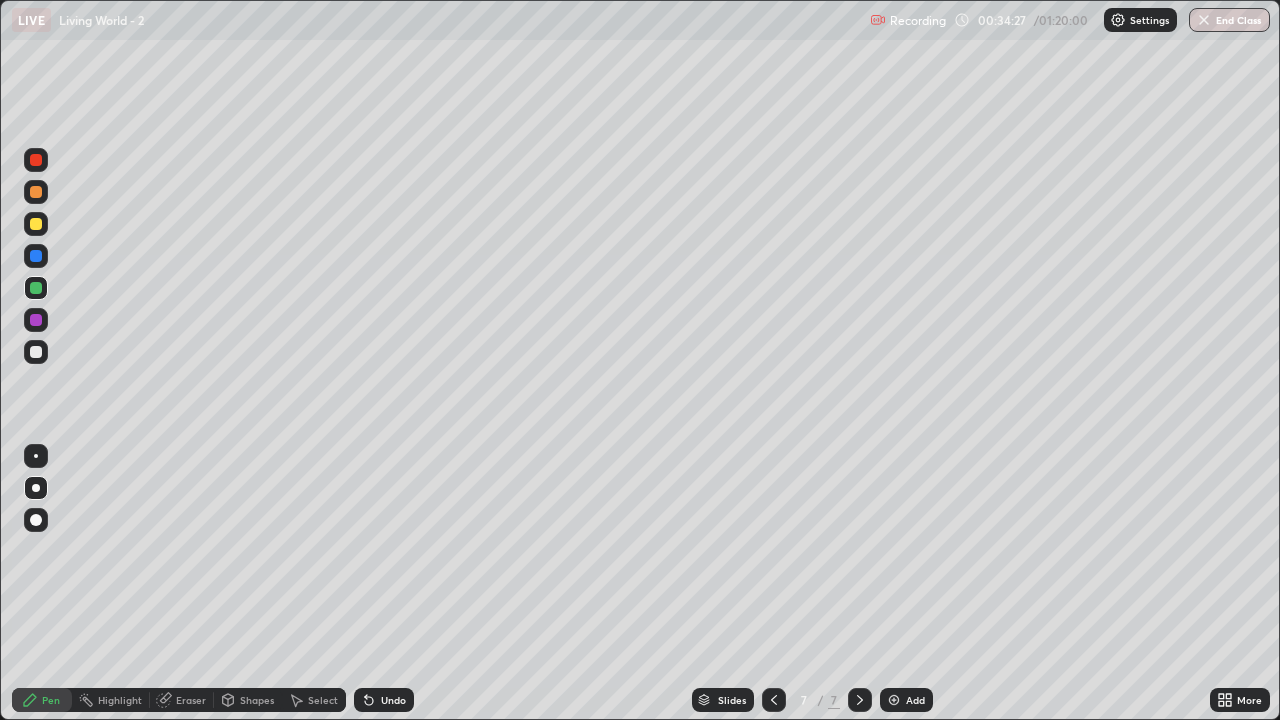 click at bounding box center [36, 352] 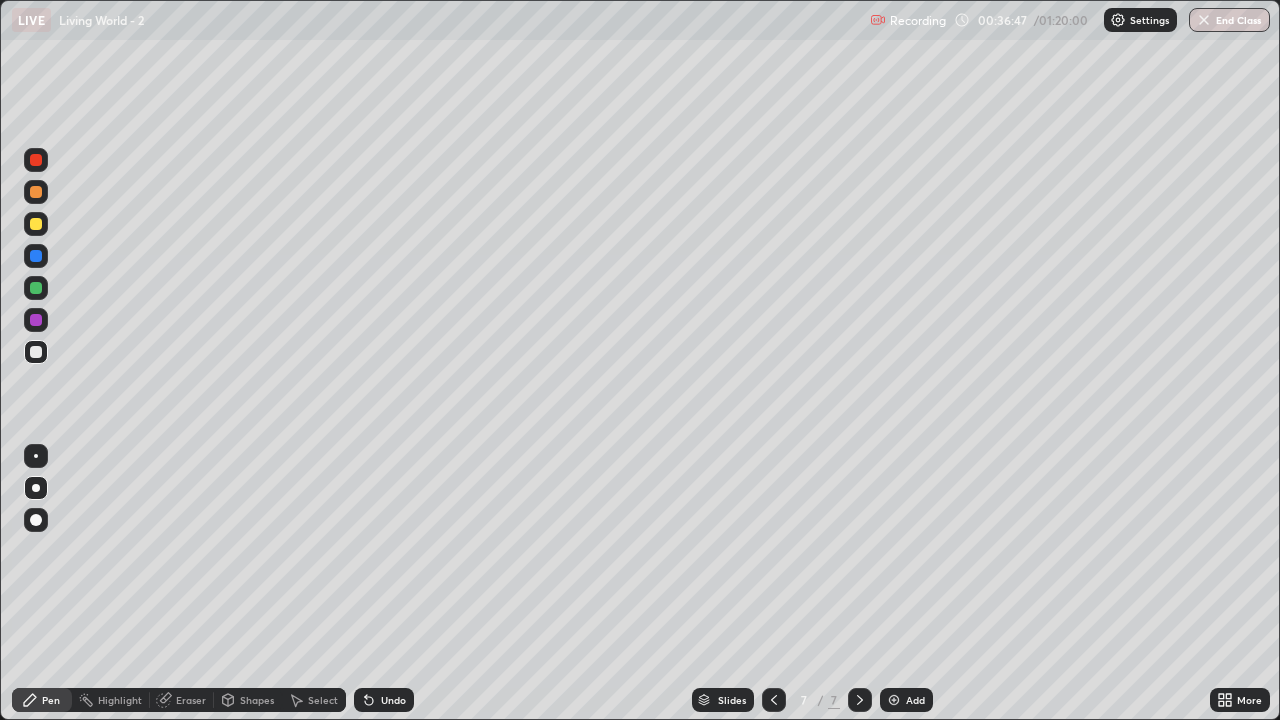 click on "Add" at bounding box center [915, 700] 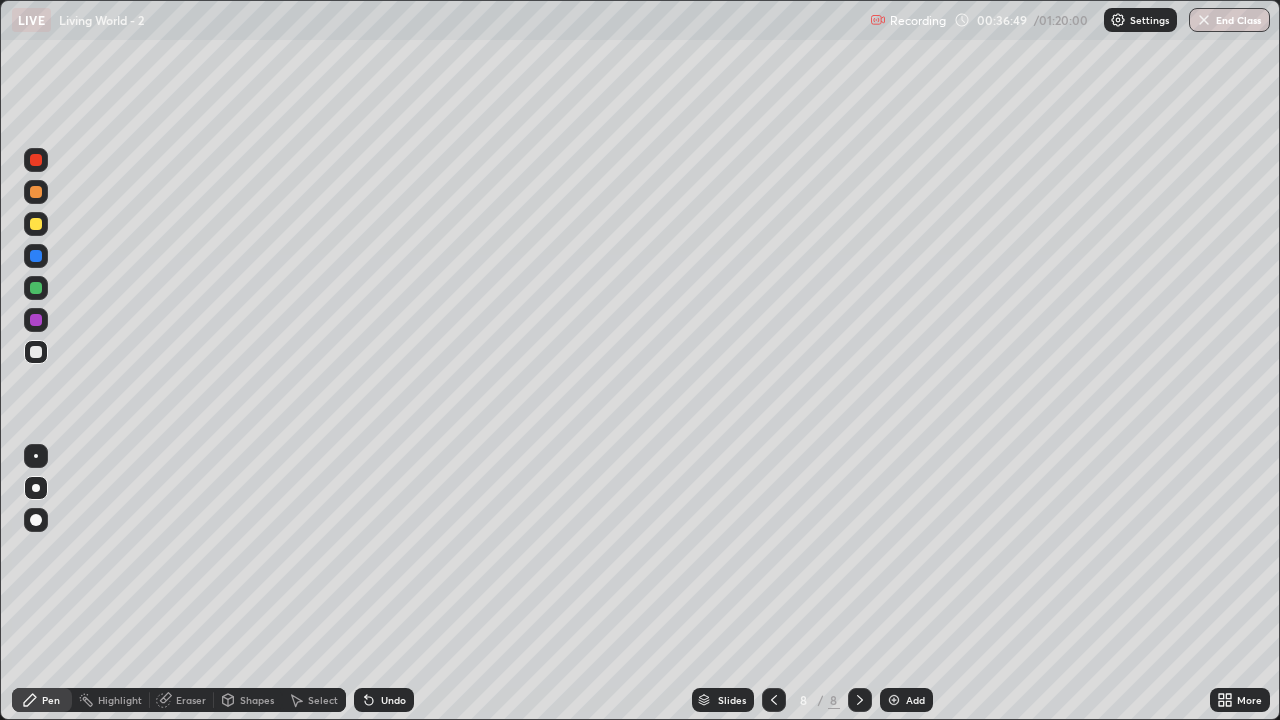 click at bounding box center (36, 520) 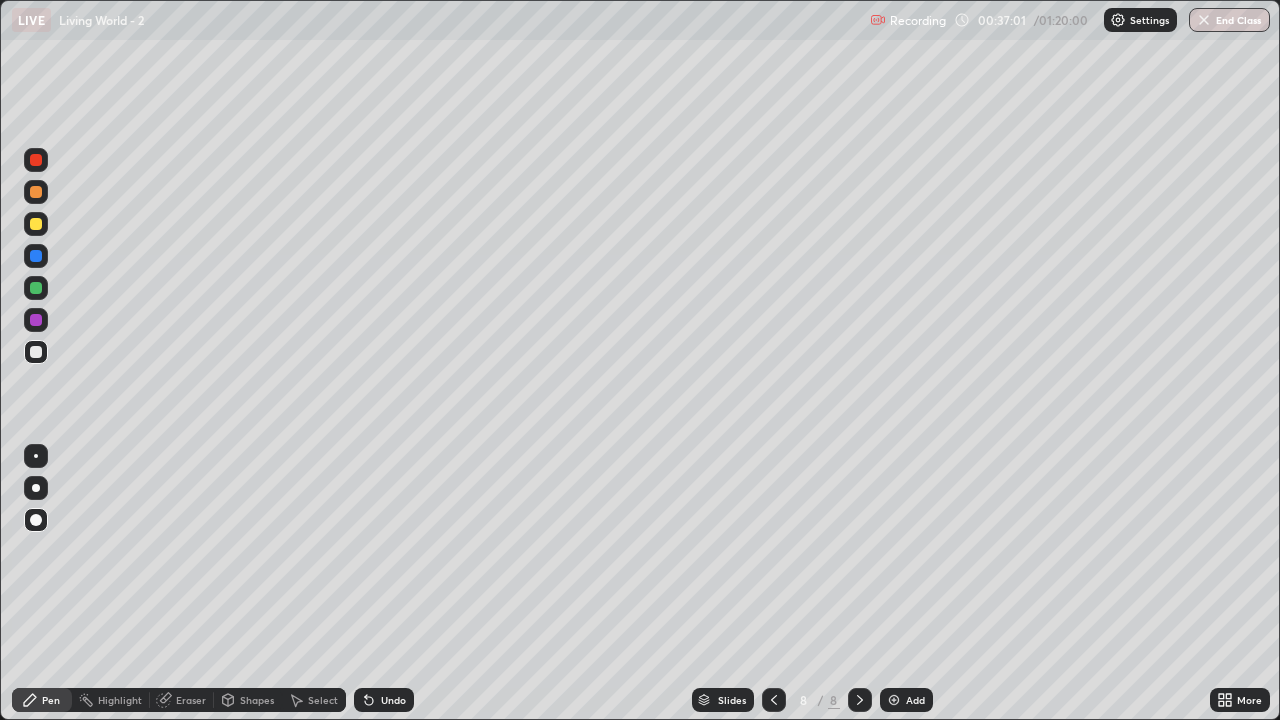click on "Undo" at bounding box center (393, 700) 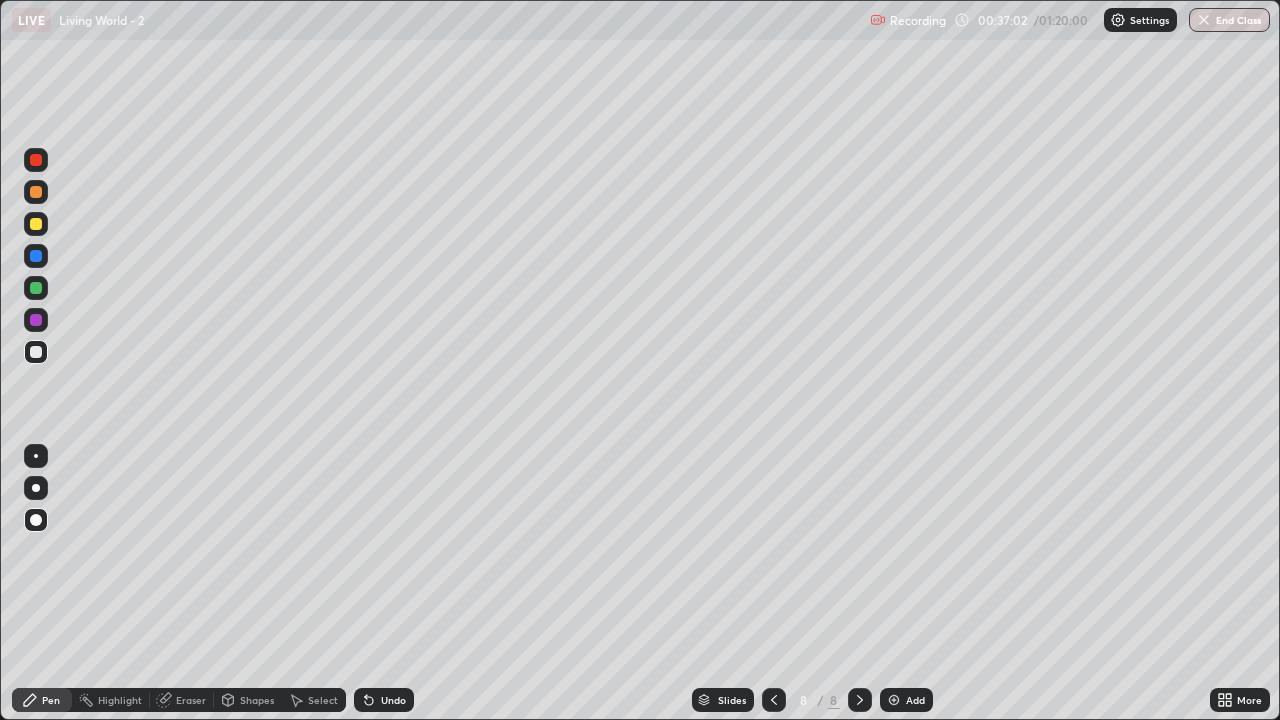 click on "Undo" at bounding box center [393, 700] 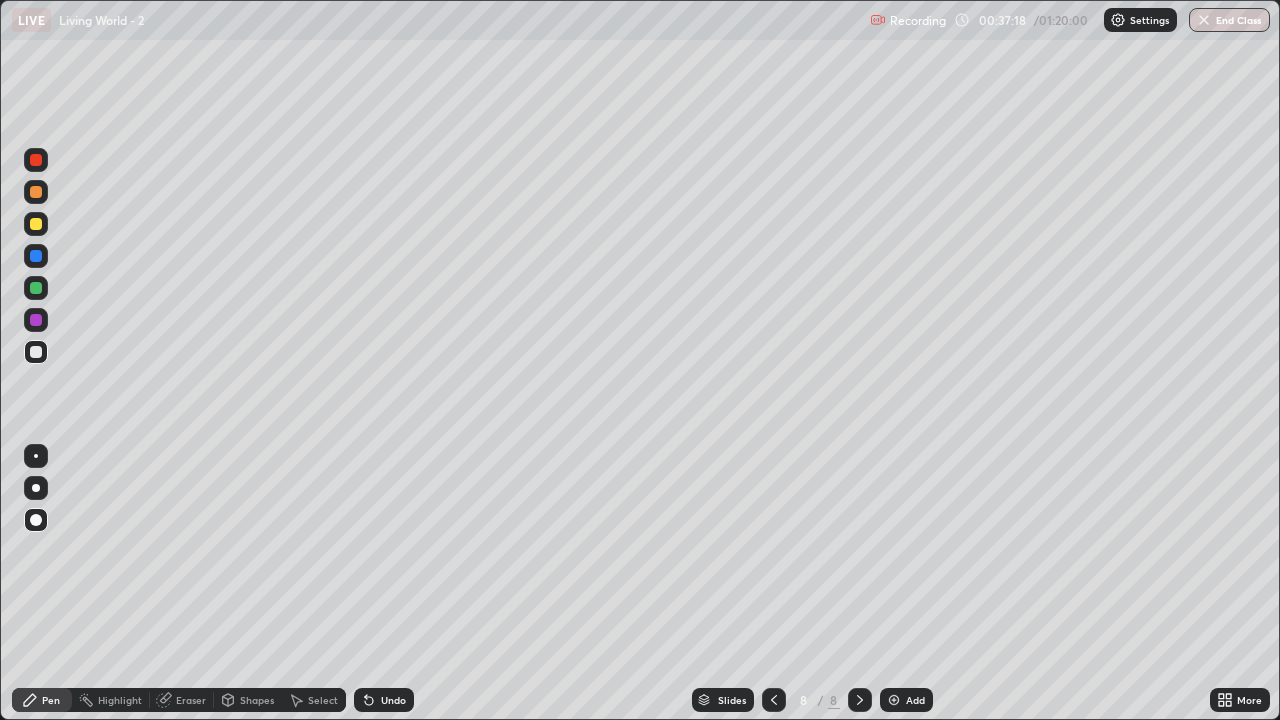 click at bounding box center [36, 288] 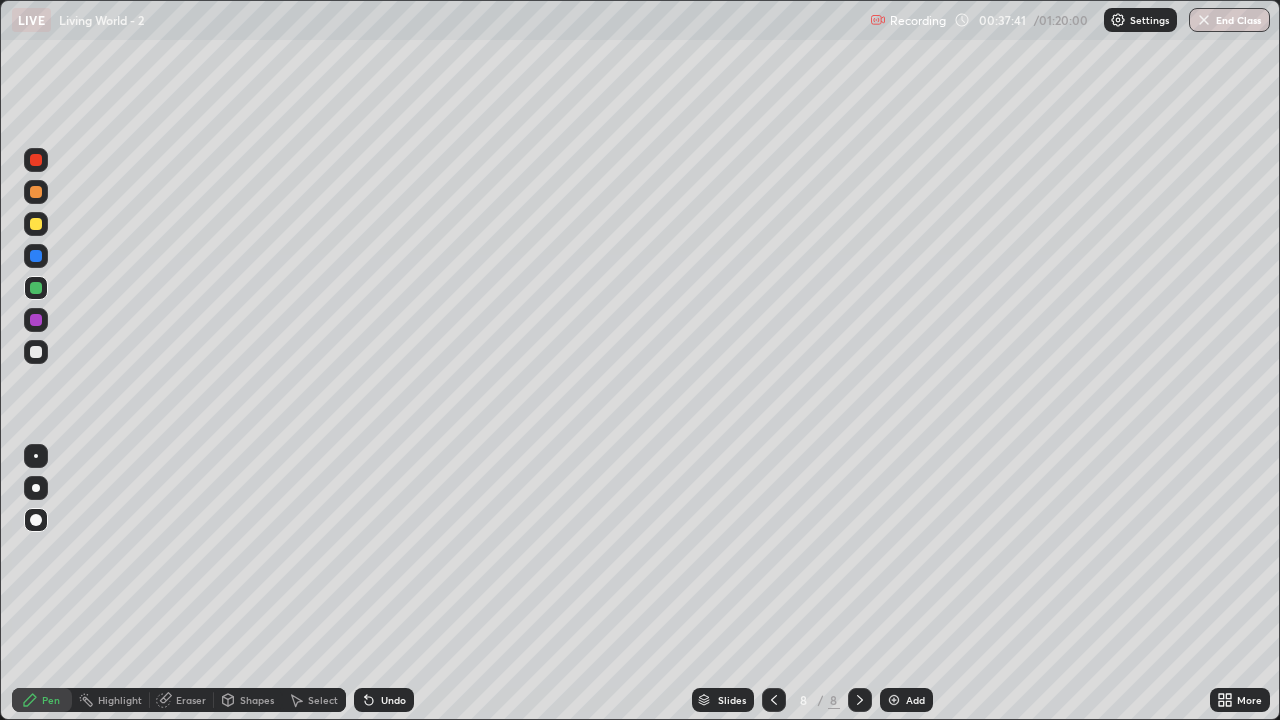 click at bounding box center (36, 352) 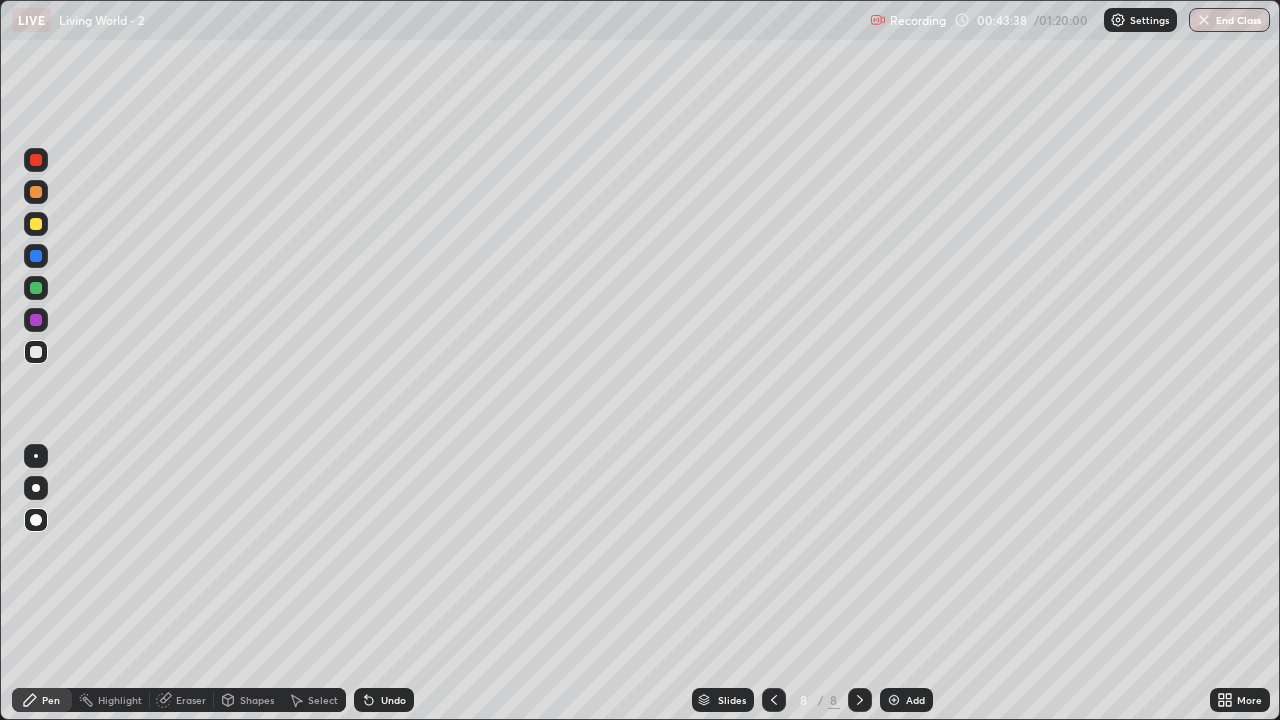 click at bounding box center [36, 352] 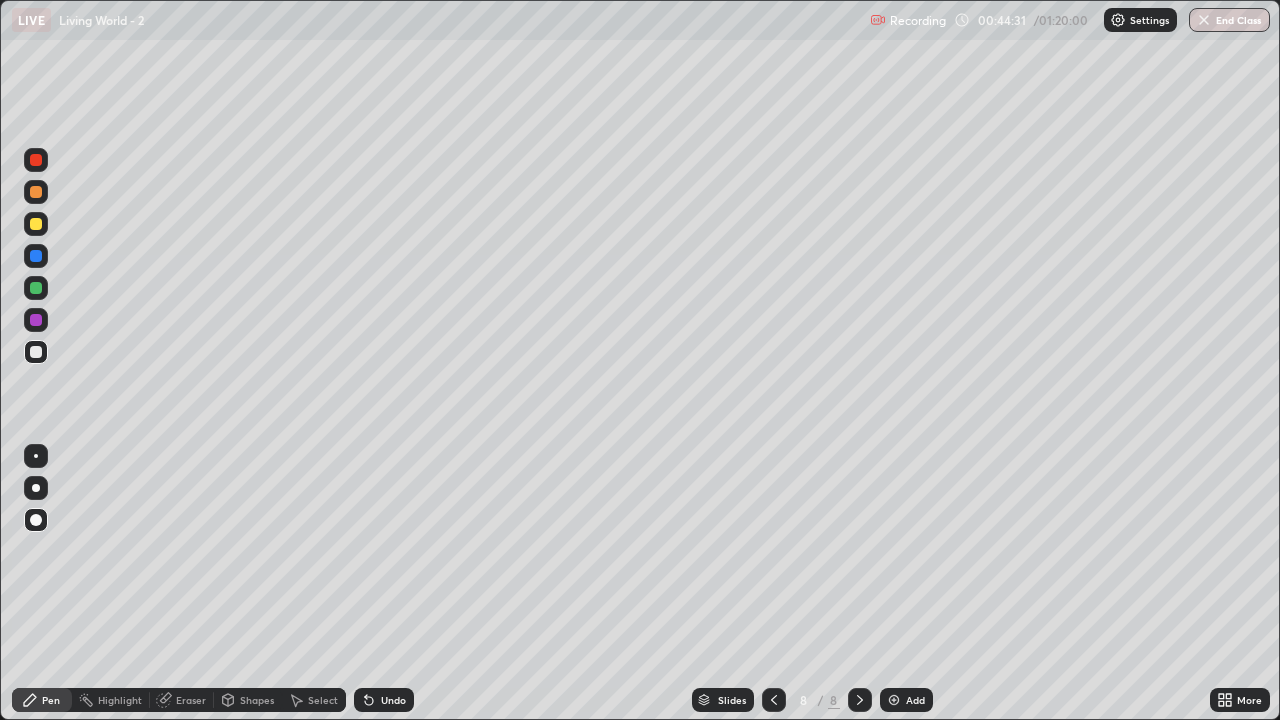 click at bounding box center (36, 288) 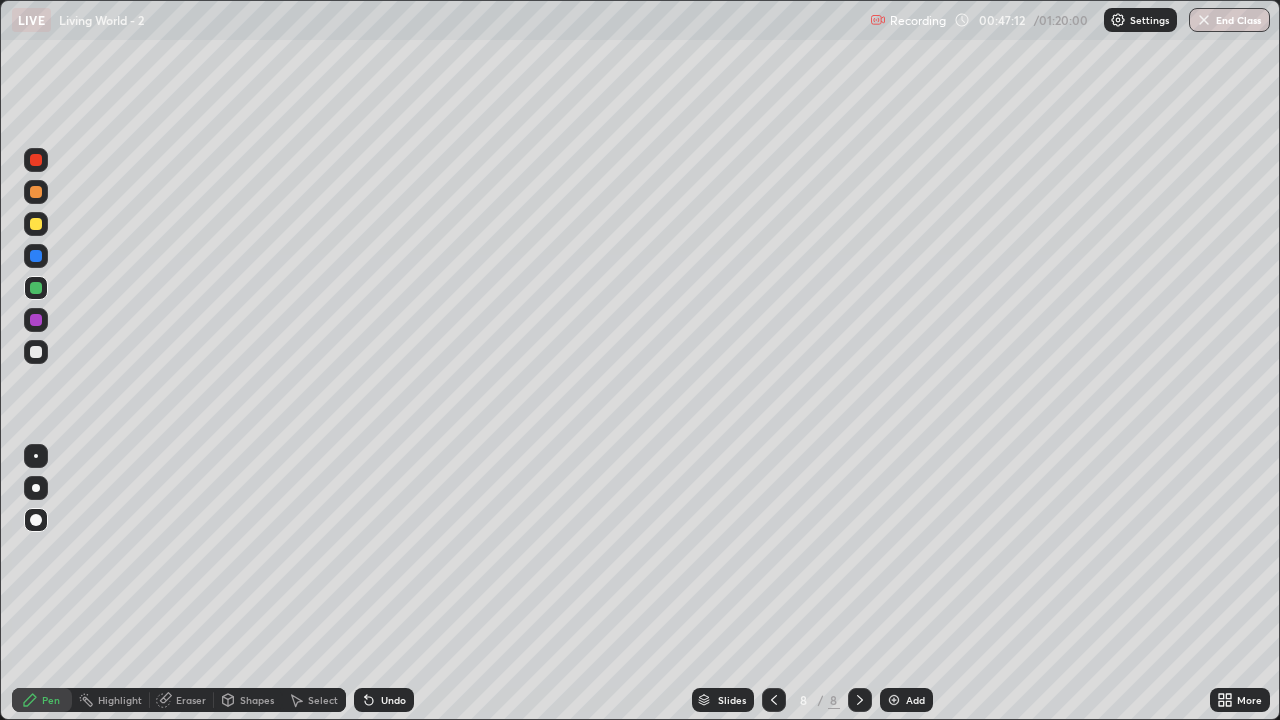 click on "Add" at bounding box center [915, 700] 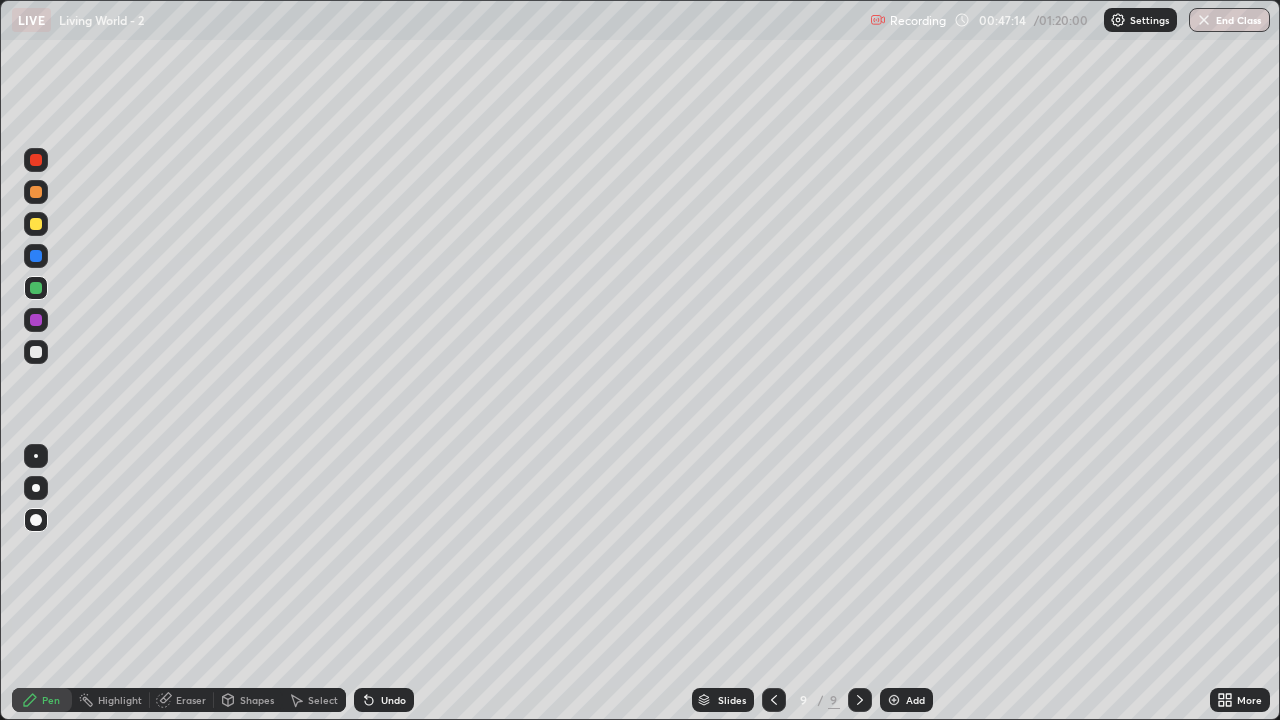 click at bounding box center (36, 352) 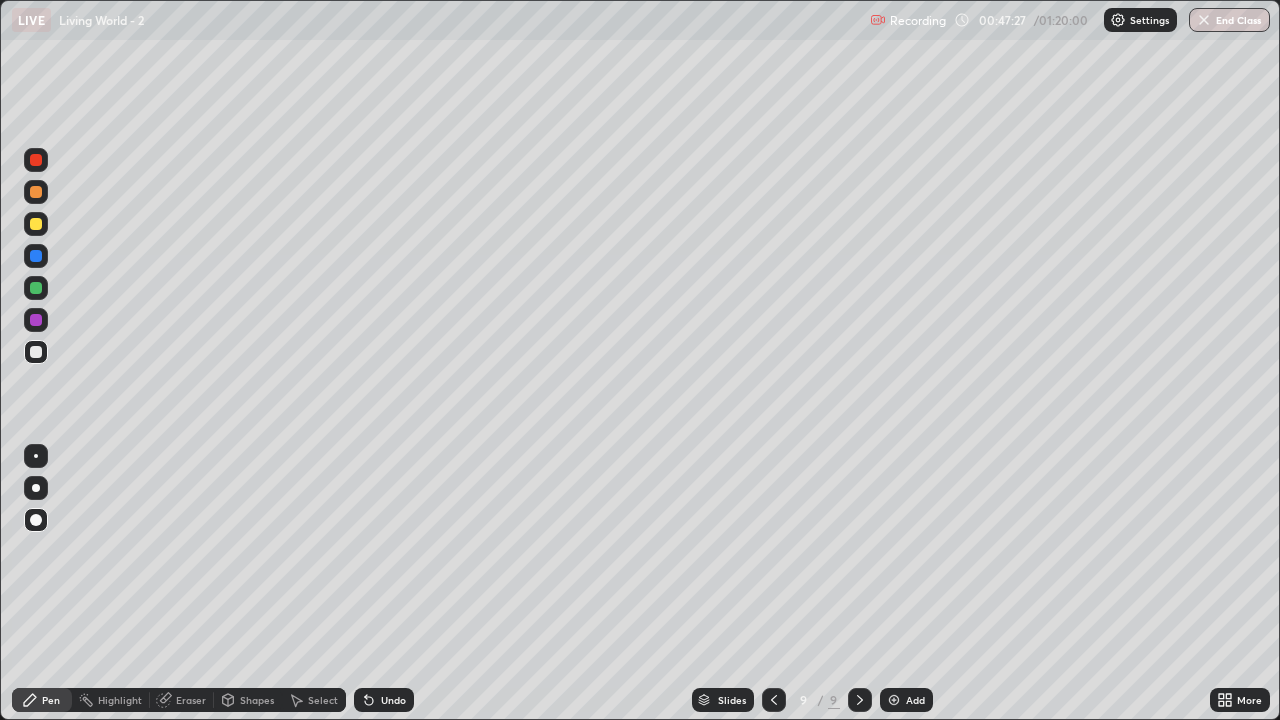 click at bounding box center [36, 488] 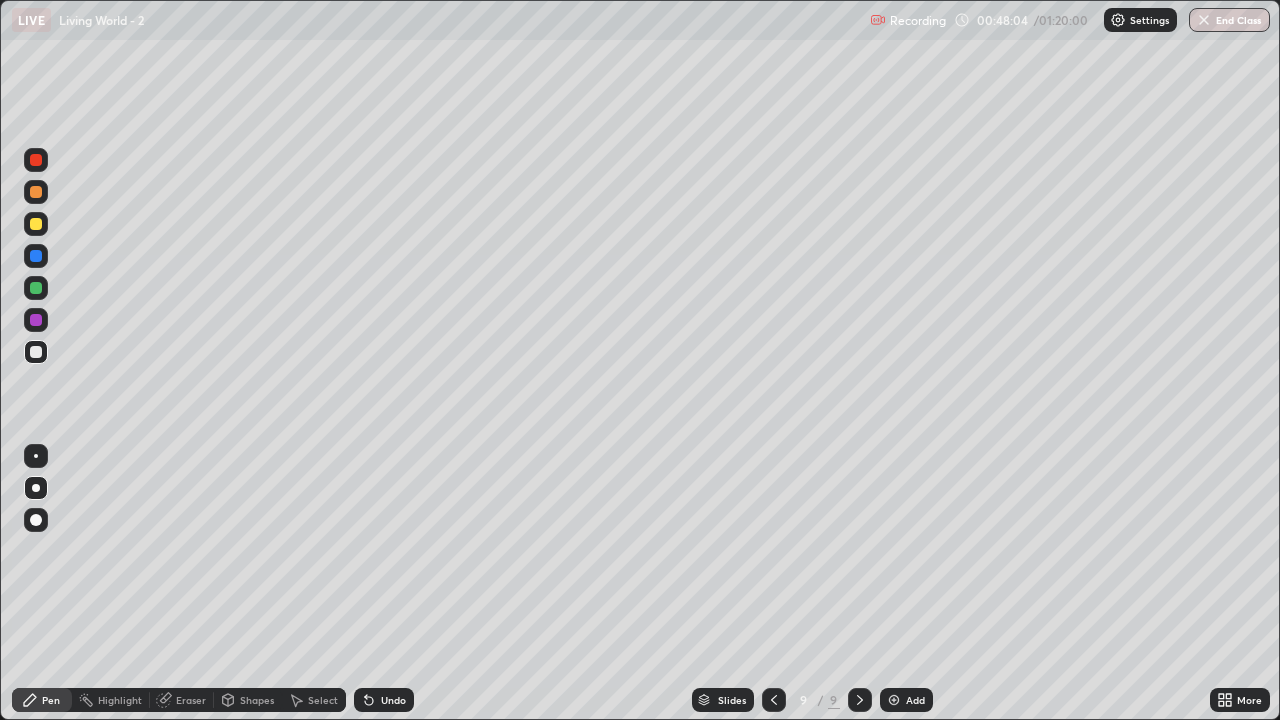 click at bounding box center [36, 224] 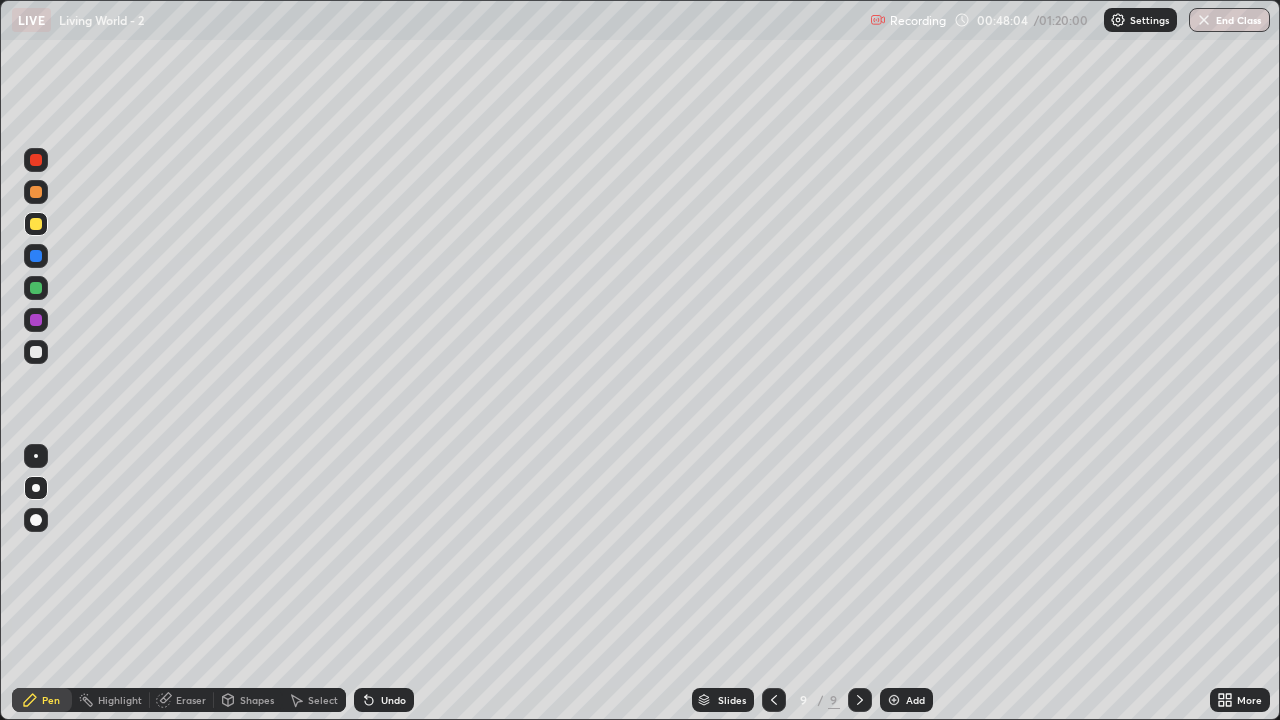 click at bounding box center [36, 288] 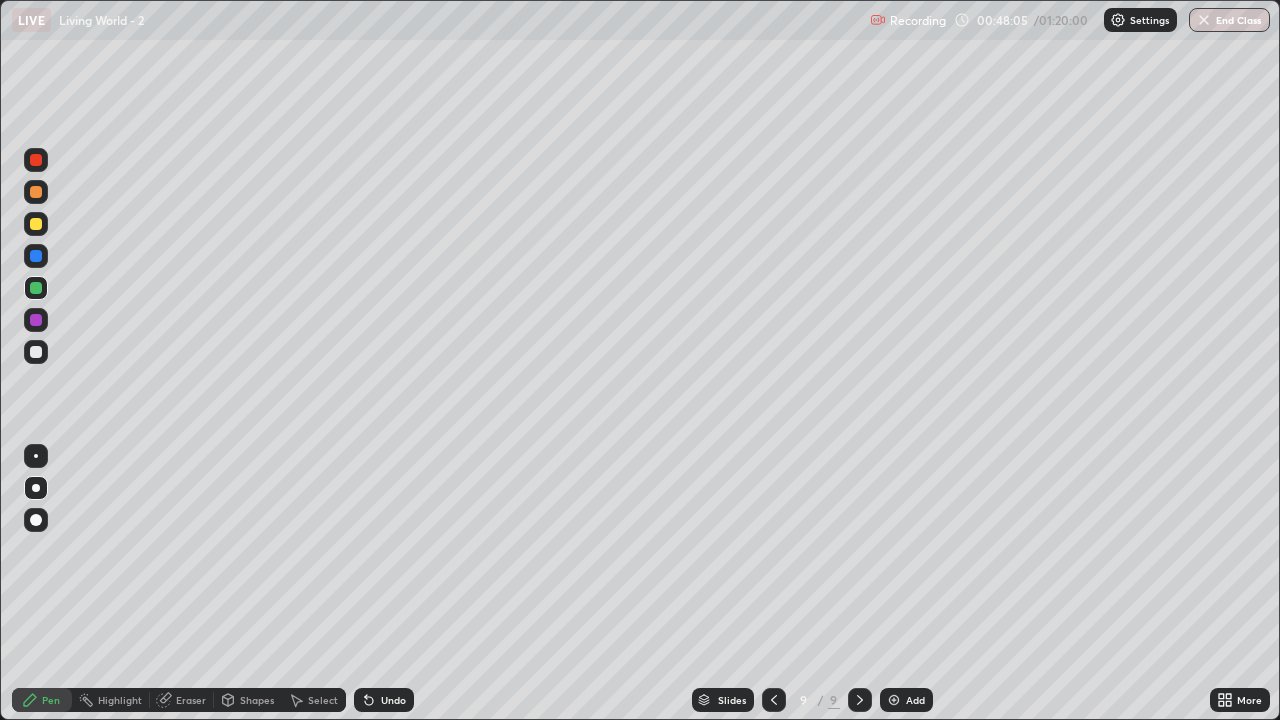 click at bounding box center (36, 520) 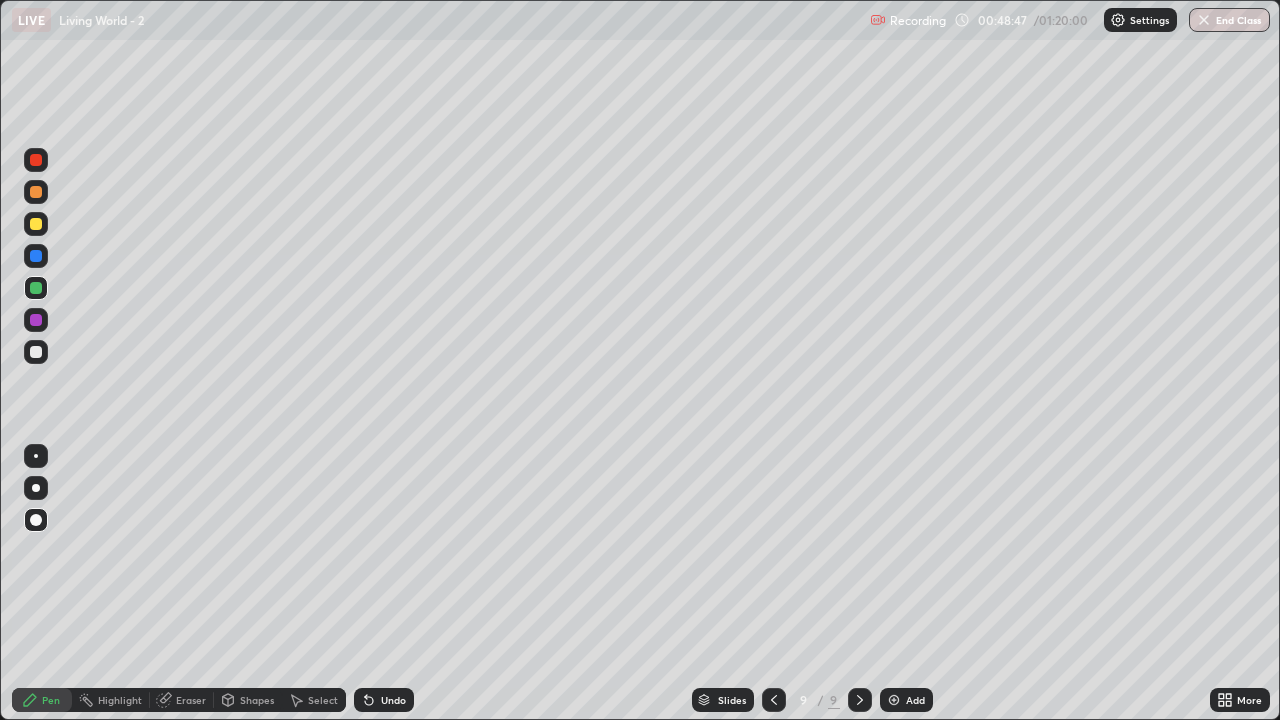 click on "Undo" at bounding box center (384, 700) 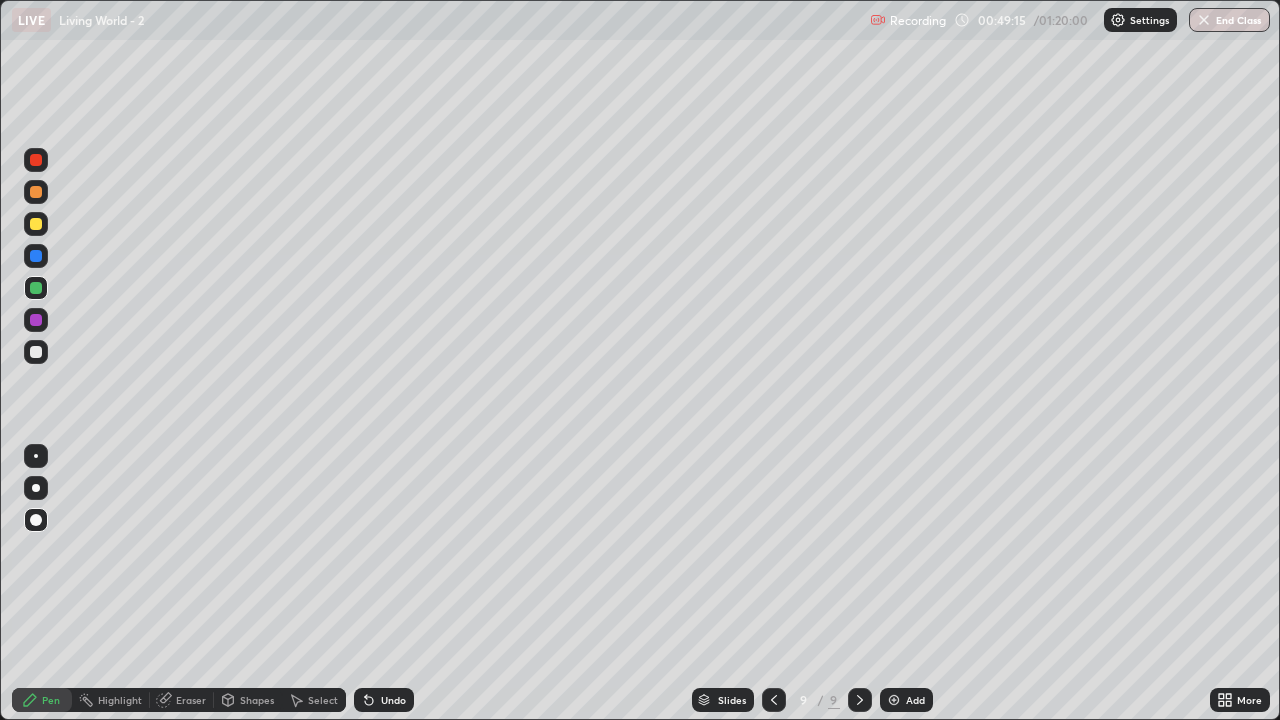 click at bounding box center [36, 192] 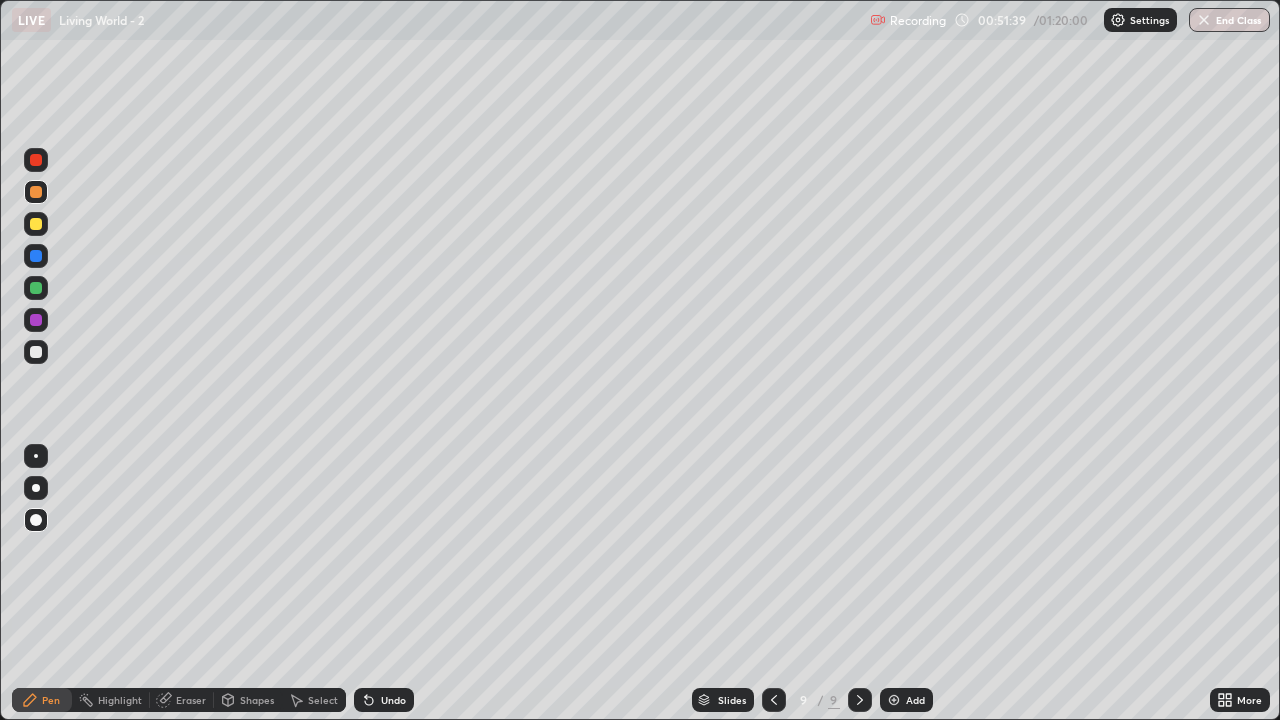 click on "Highlight" at bounding box center (120, 700) 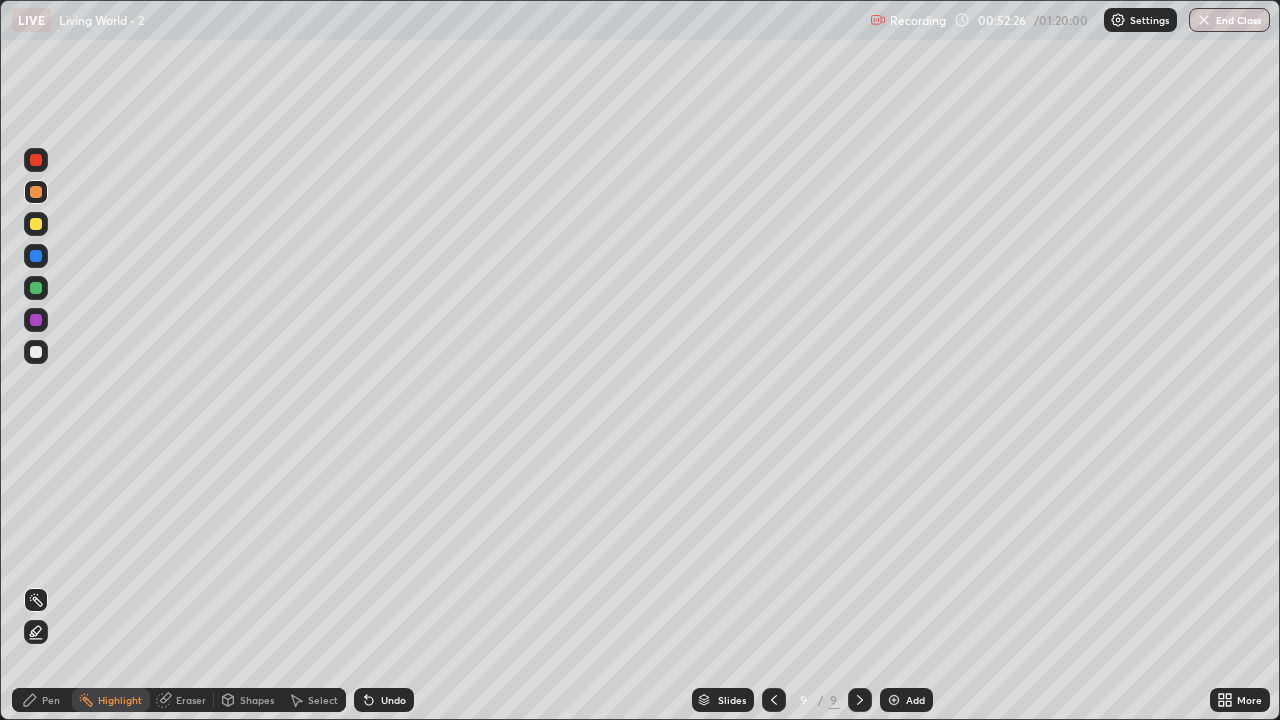 click on "Add" at bounding box center [906, 700] 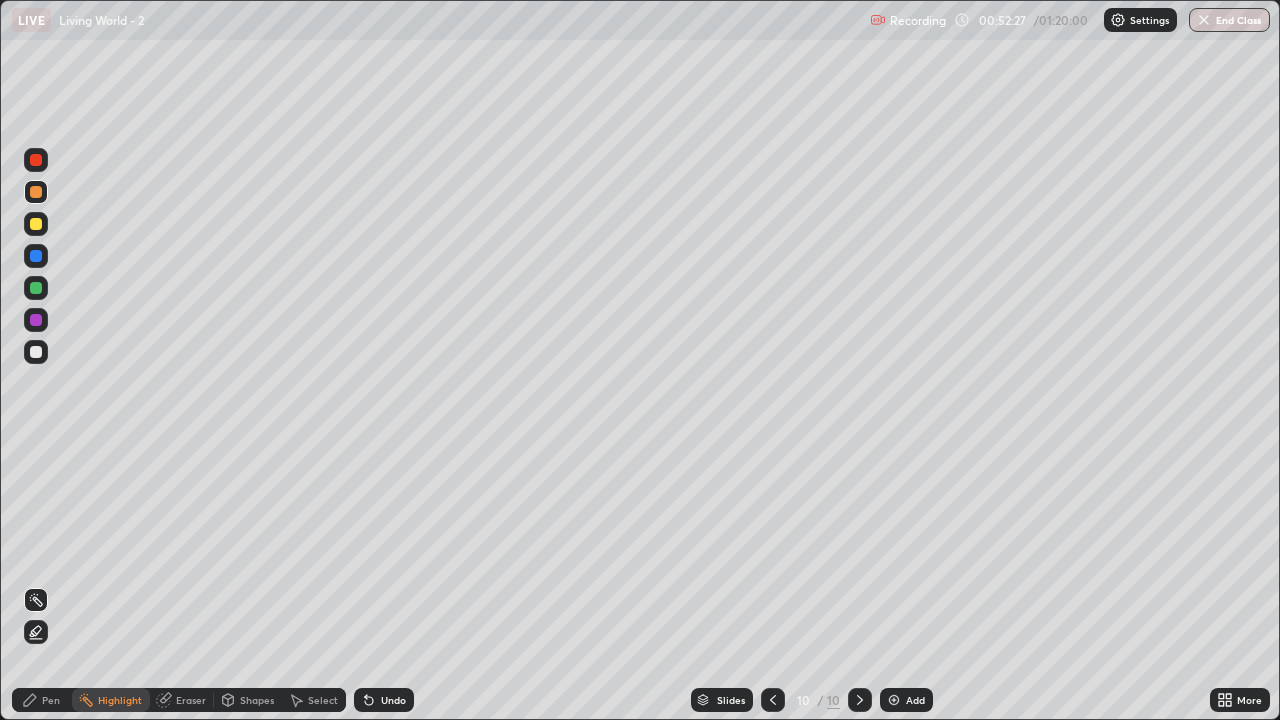click on "Pen" at bounding box center [51, 700] 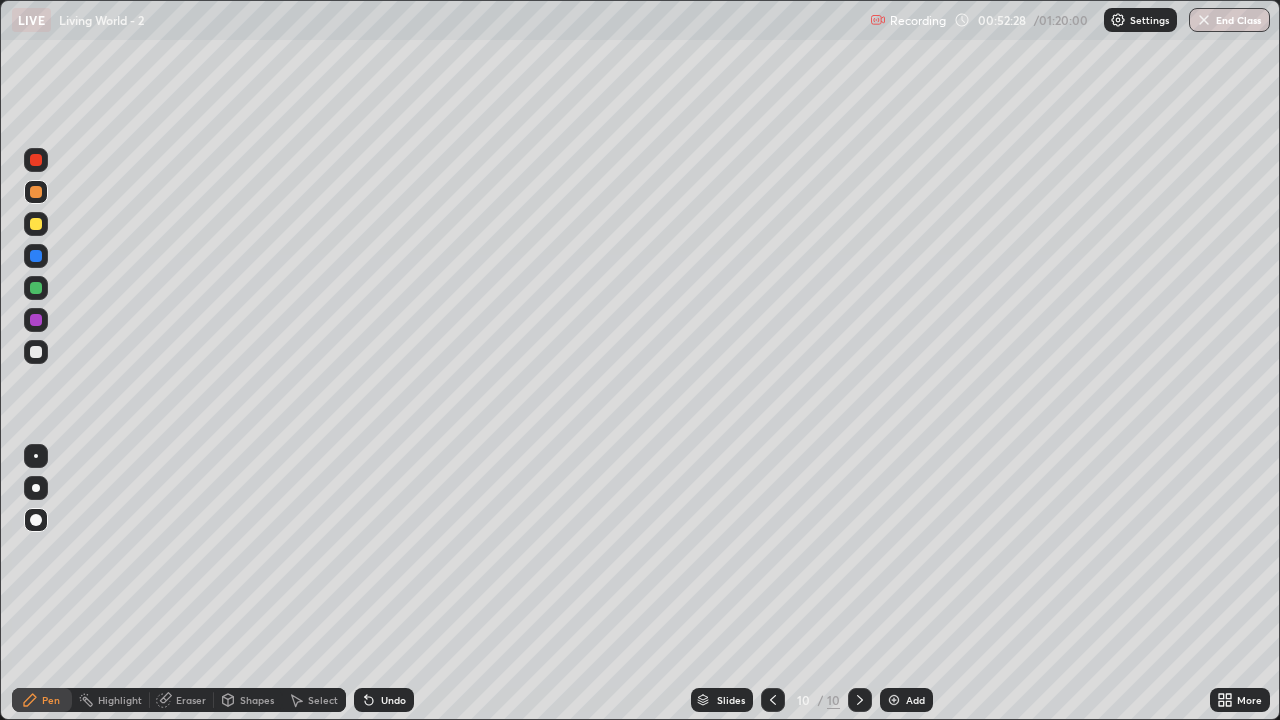 click at bounding box center [36, 288] 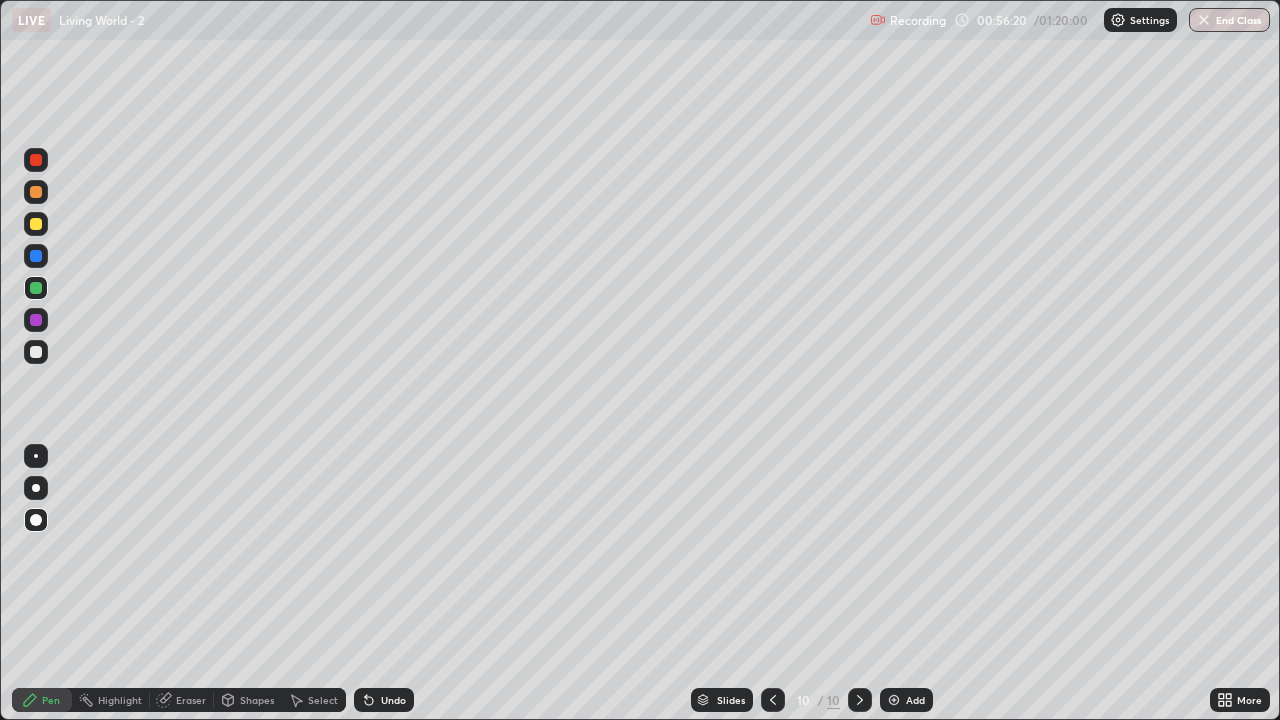 click on "Add" at bounding box center (915, 700) 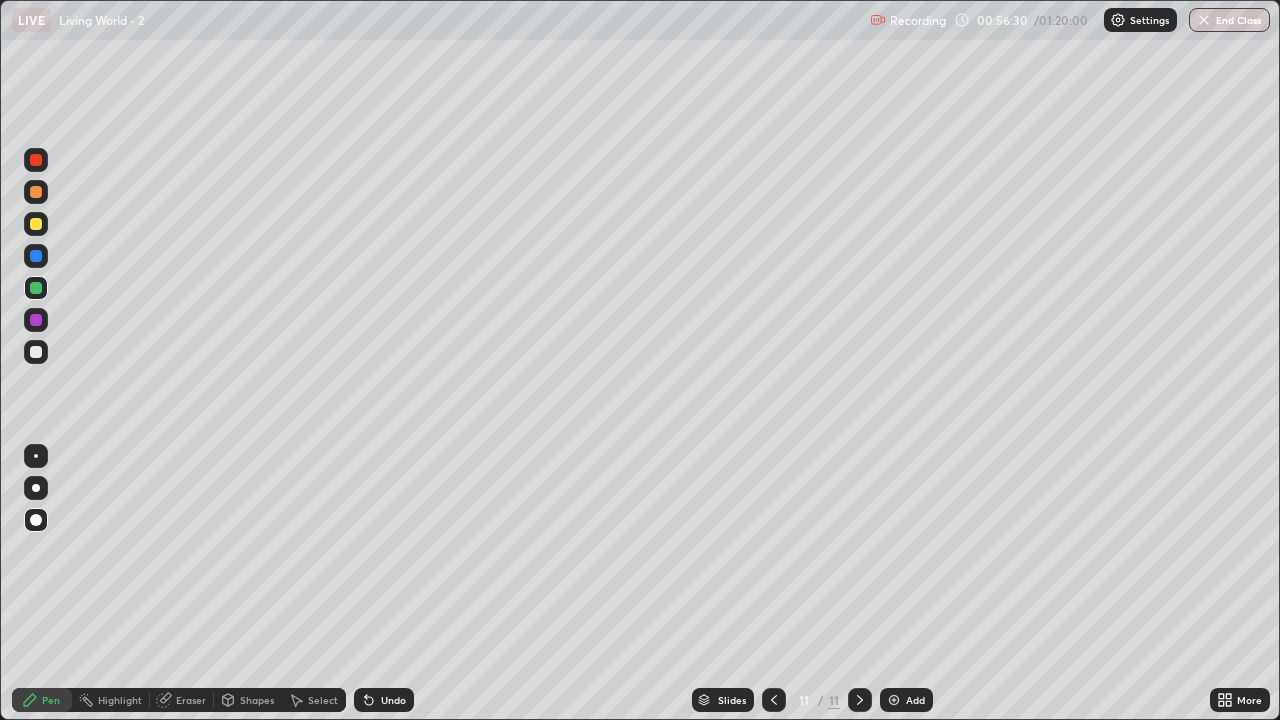 click 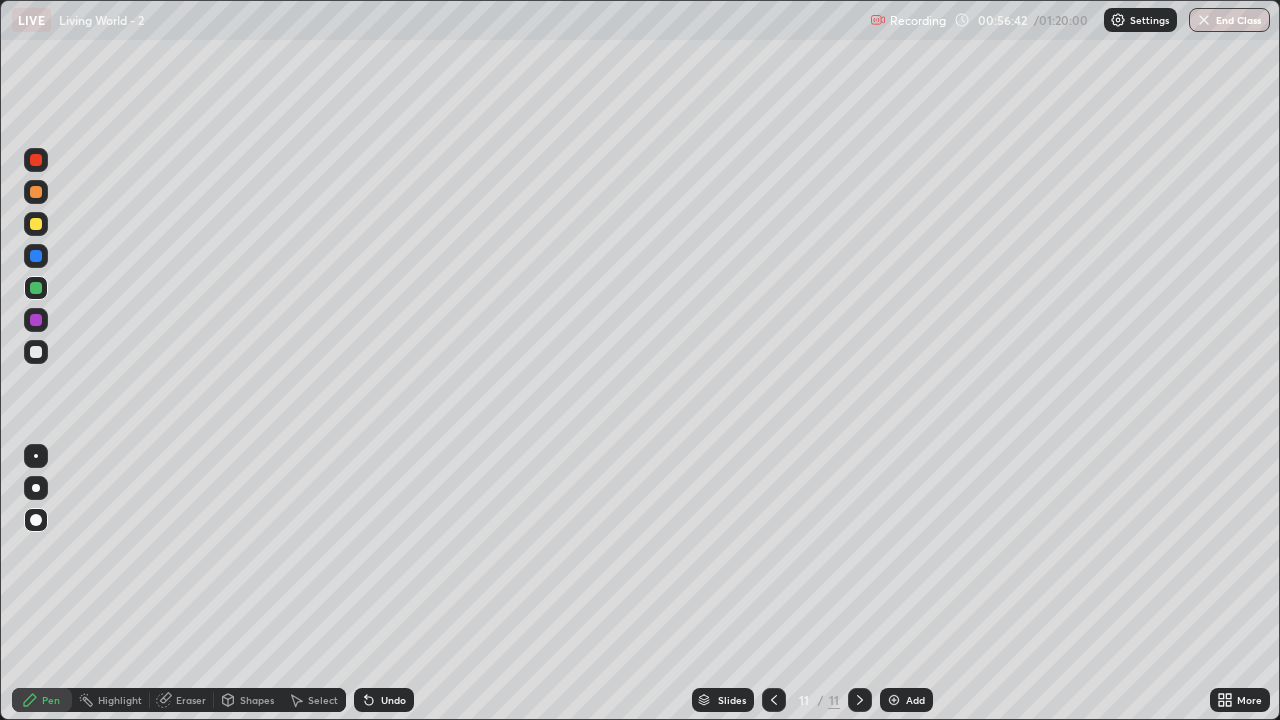click at bounding box center [36, 352] 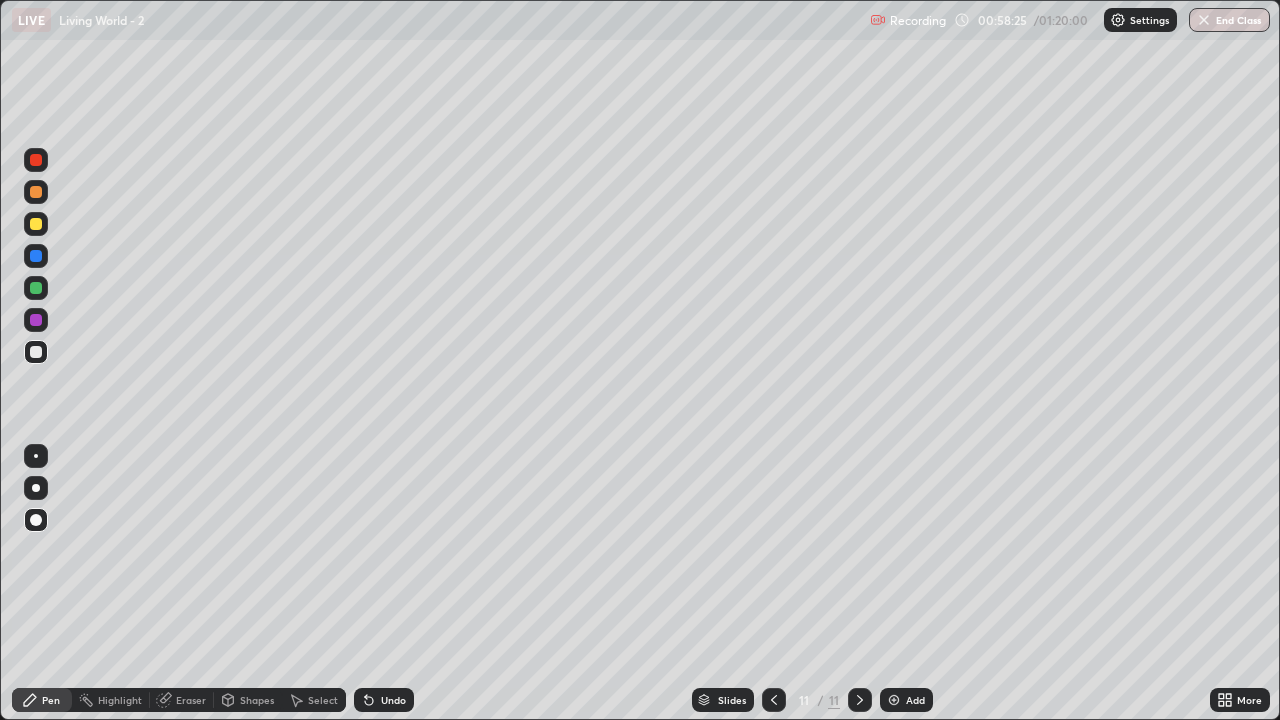 click at bounding box center (894, 700) 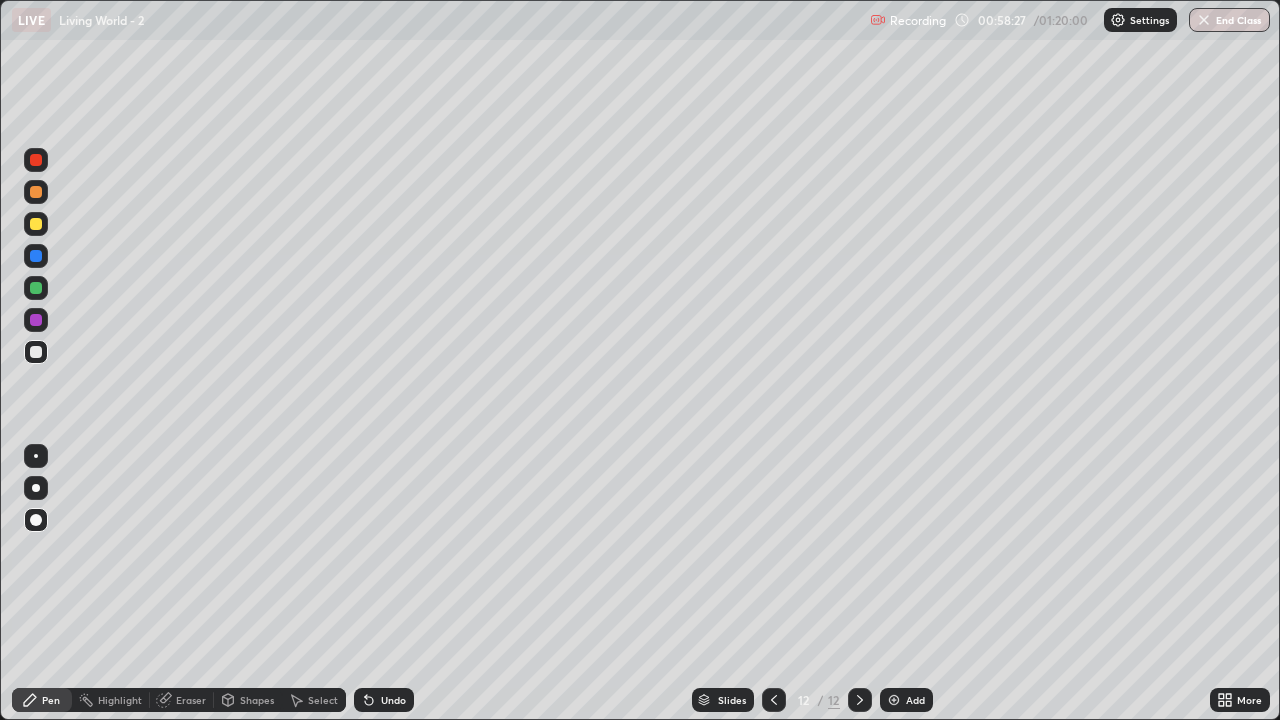 click on "Shapes" at bounding box center (257, 700) 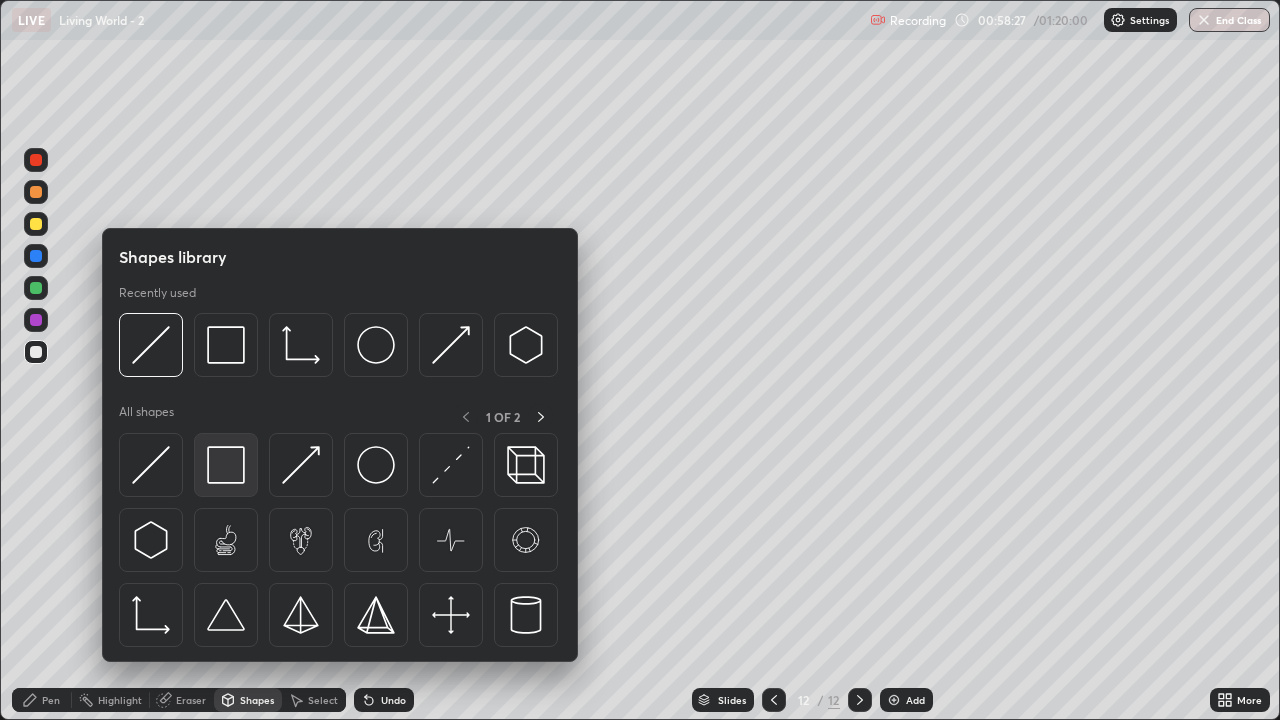 click at bounding box center [226, 465] 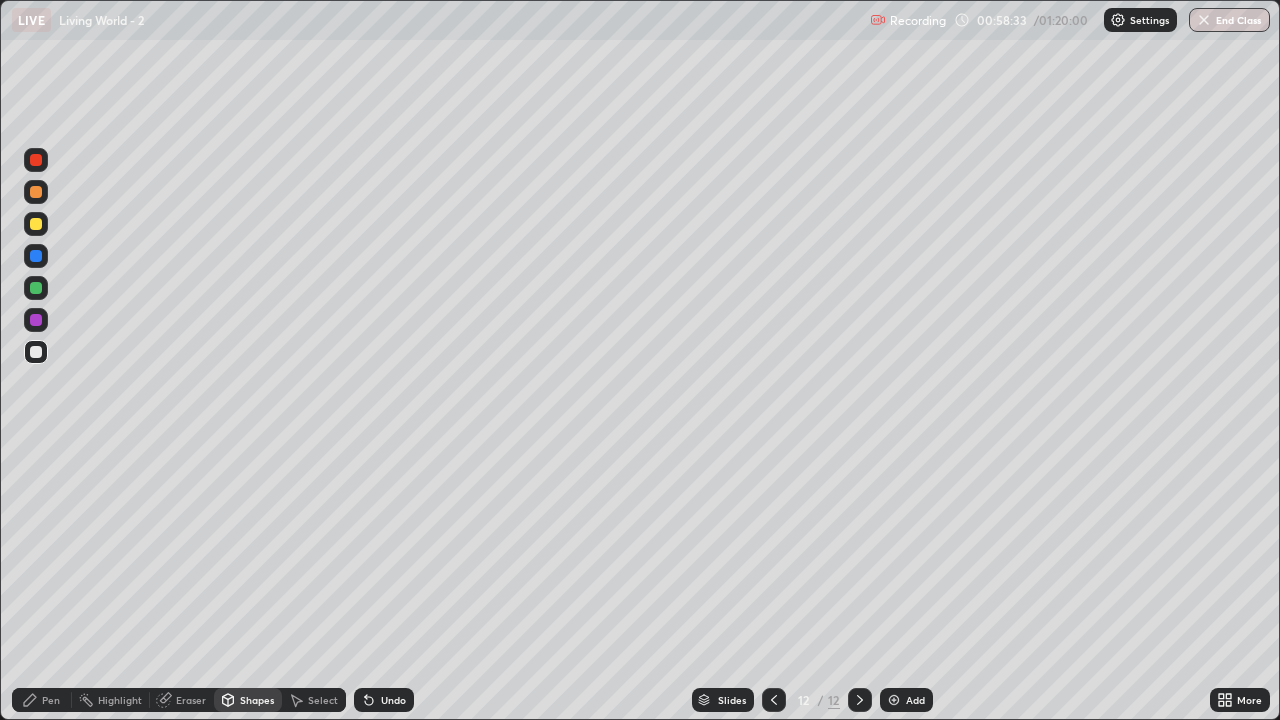 click on "Pen" at bounding box center [51, 700] 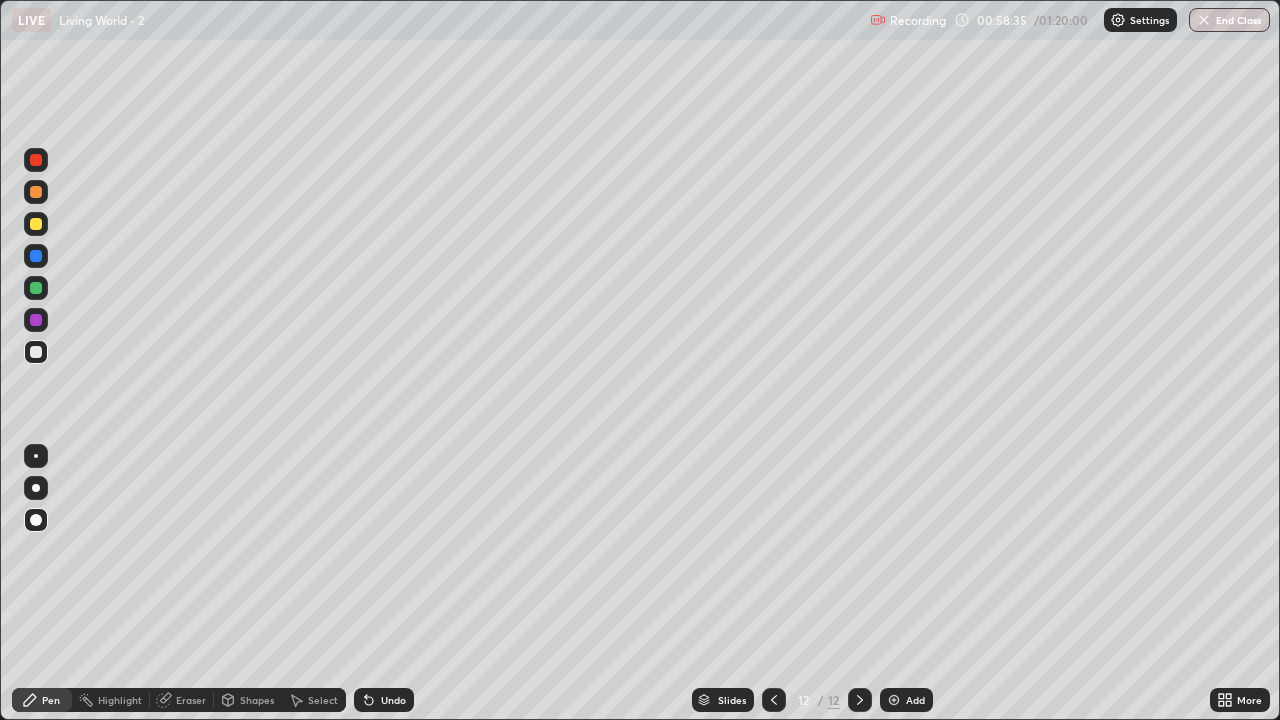 click at bounding box center [36, 288] 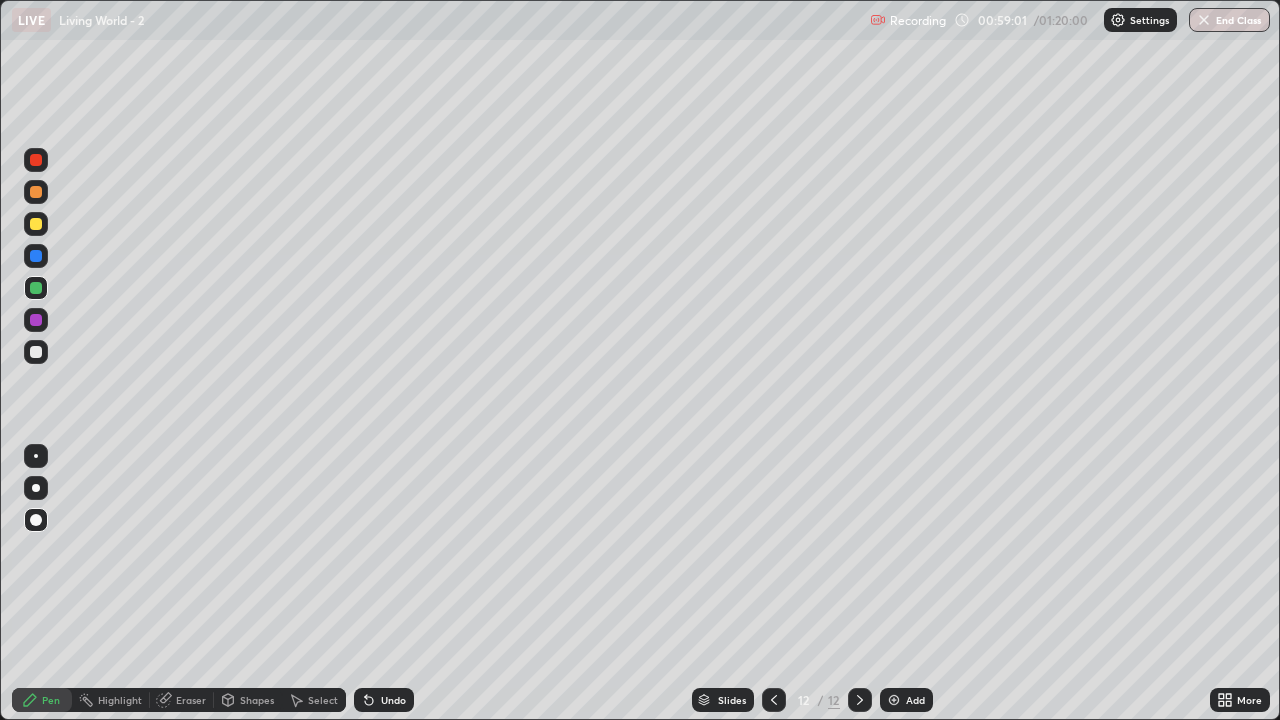 click at bounding box center [36, 352] 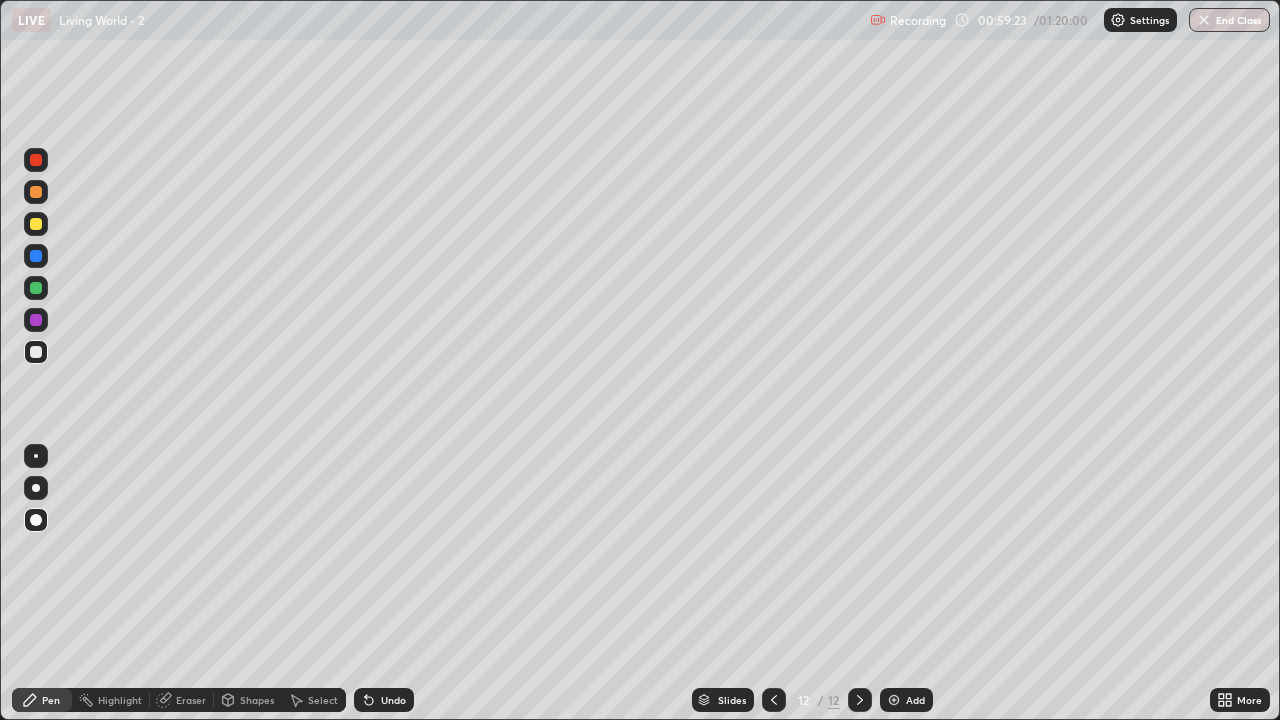 click on "Undo" at bounding box center (384, 700) 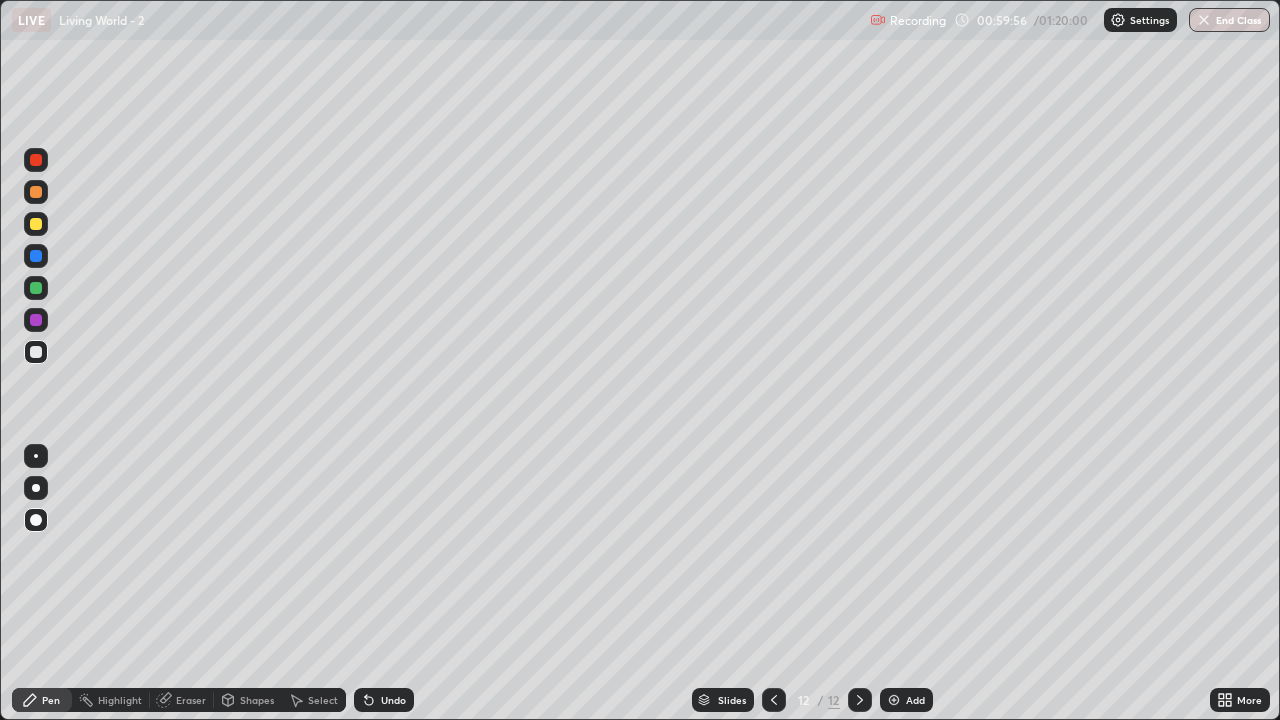 click on "Undo" at bounding box center (384, 700) 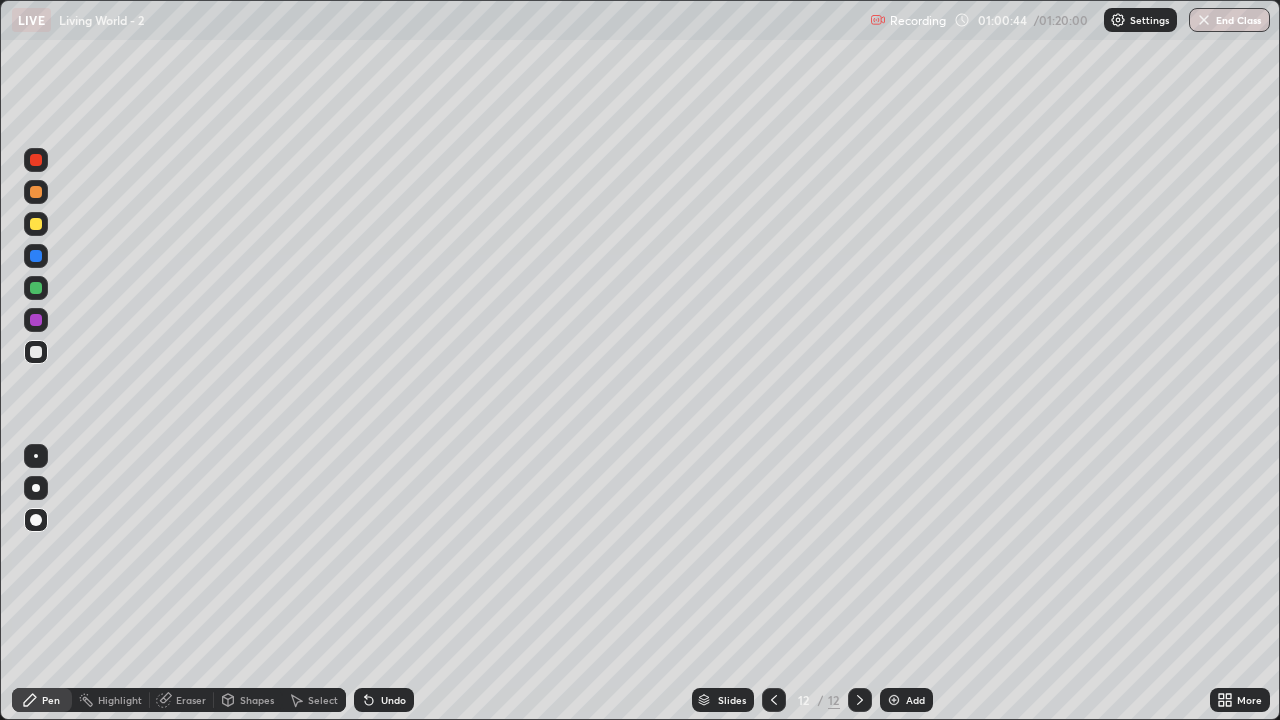 click on "More" at bounding box center (1240, 700) 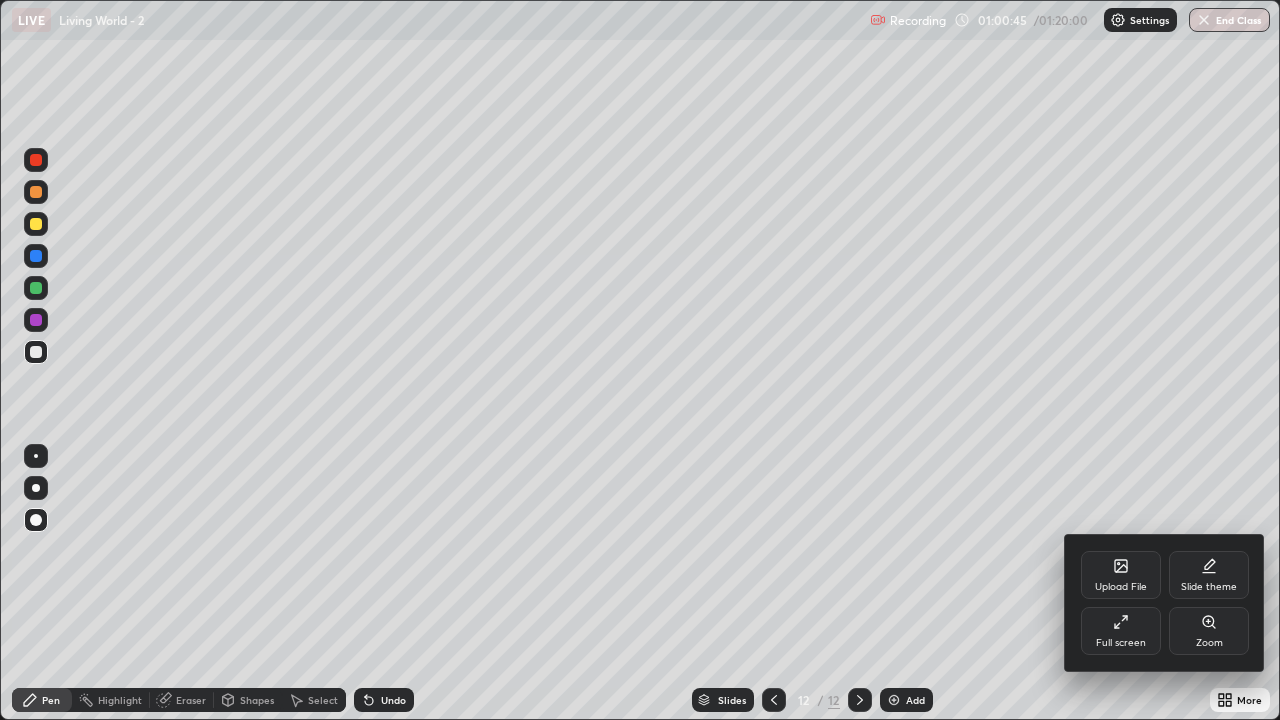 click on "Full screen" at bounding box center (1121, 643) 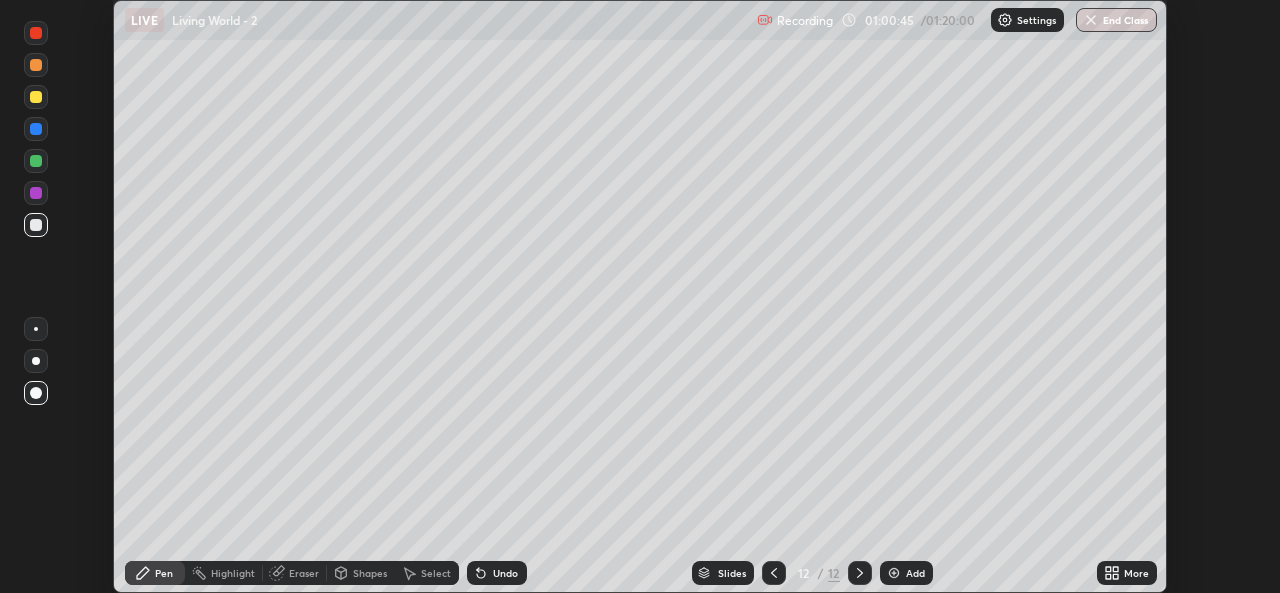 scroll, scrollTop: 593, scrollLeft: 1280, axis: both 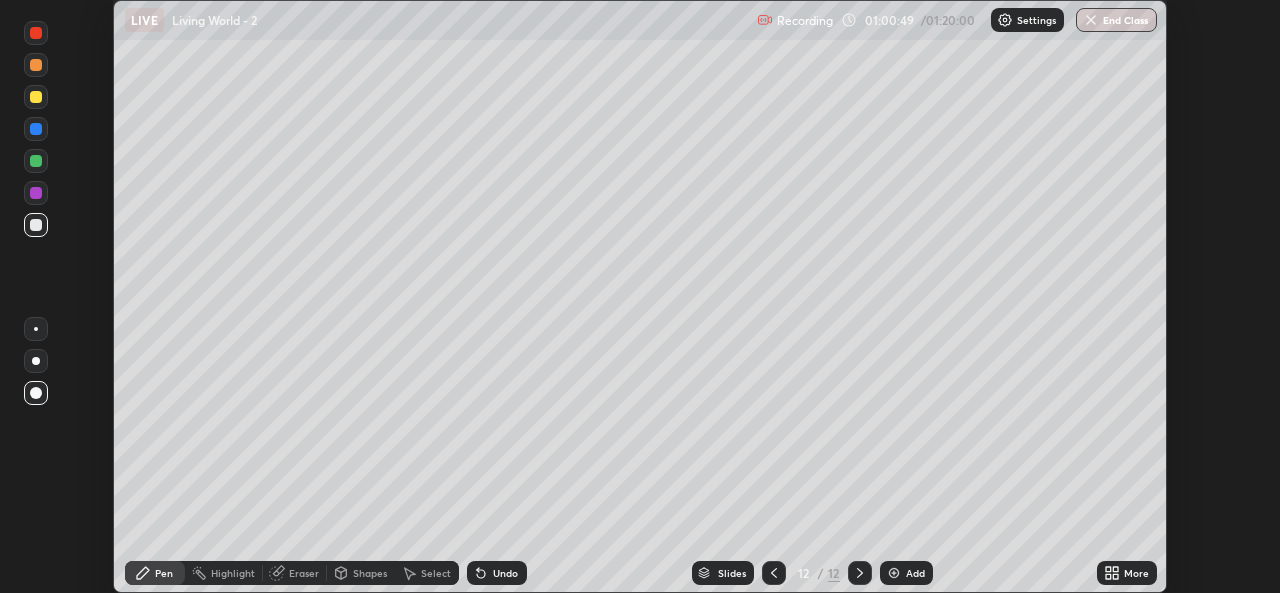 click on "More" at bounding box center [1136, 573] 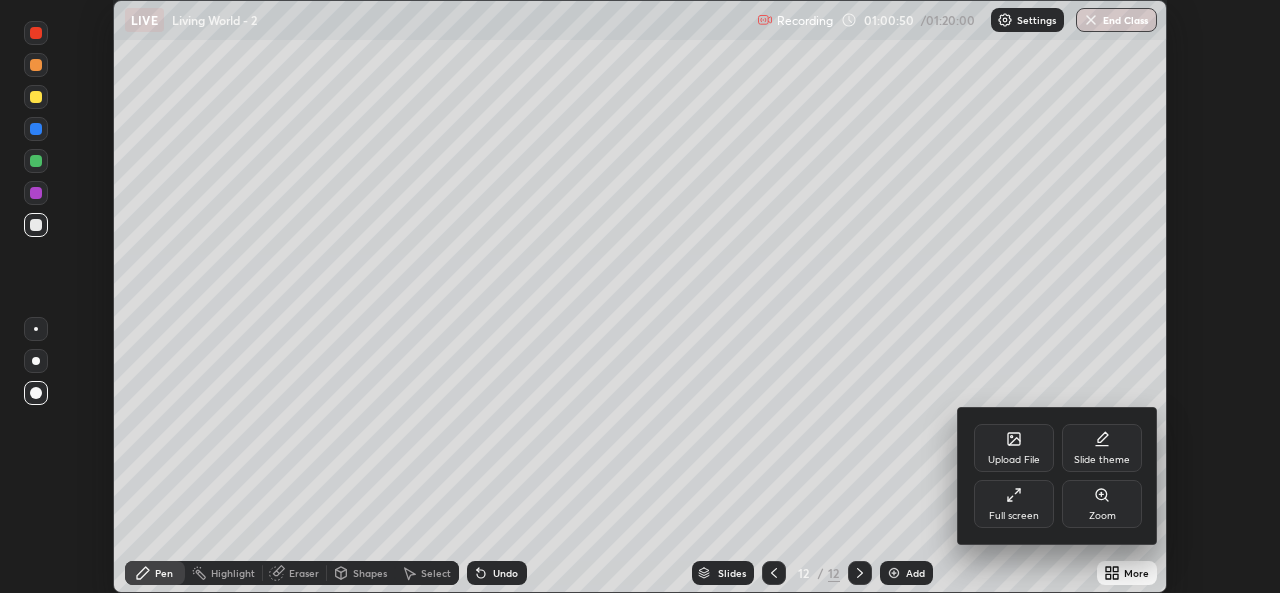 click on "Full screen" at bounding box center [1014, 504] 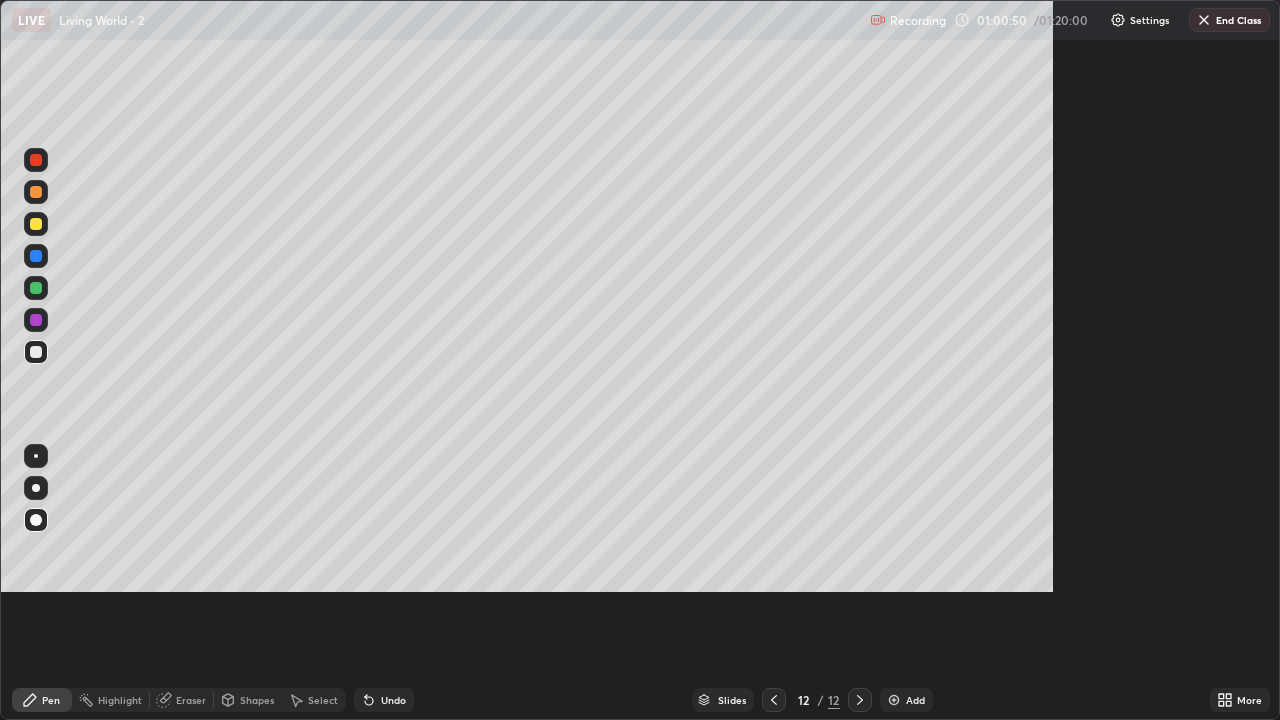 scroll, scrollTop: 99280, scrollLeft: 98720, axis: both 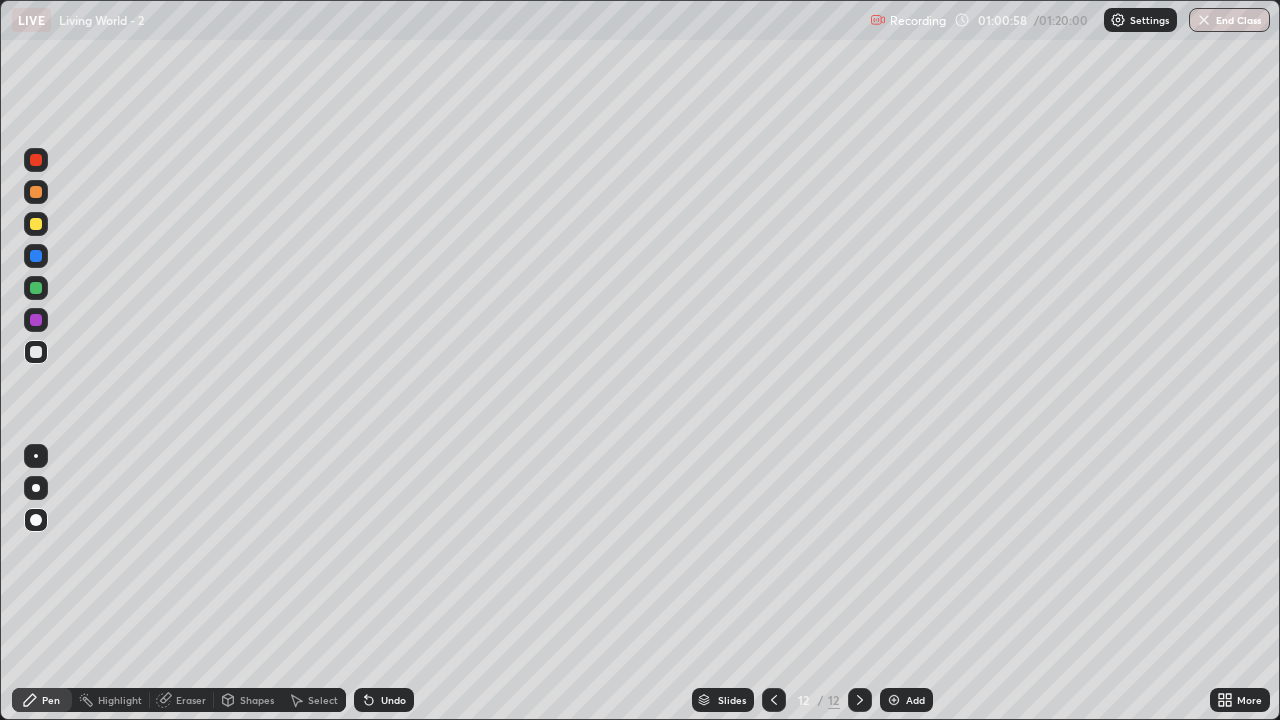 click 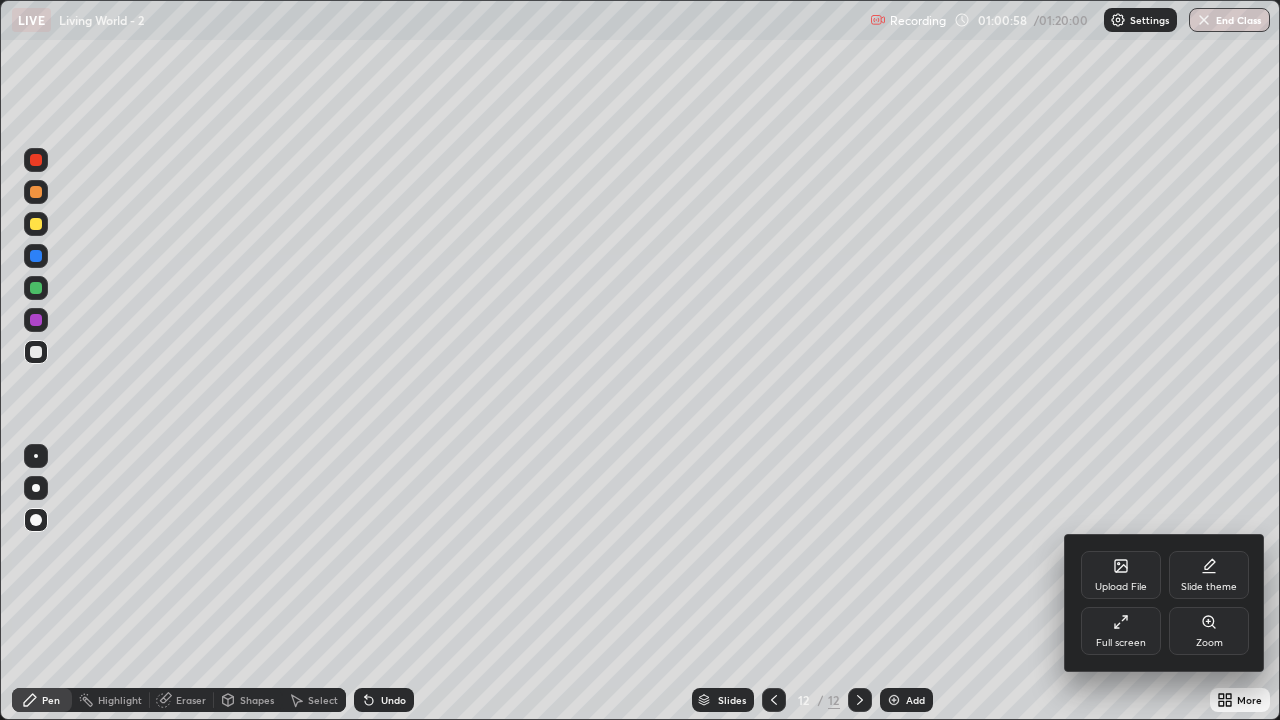 click on "Full screen" at bounding box center [1121, 643] 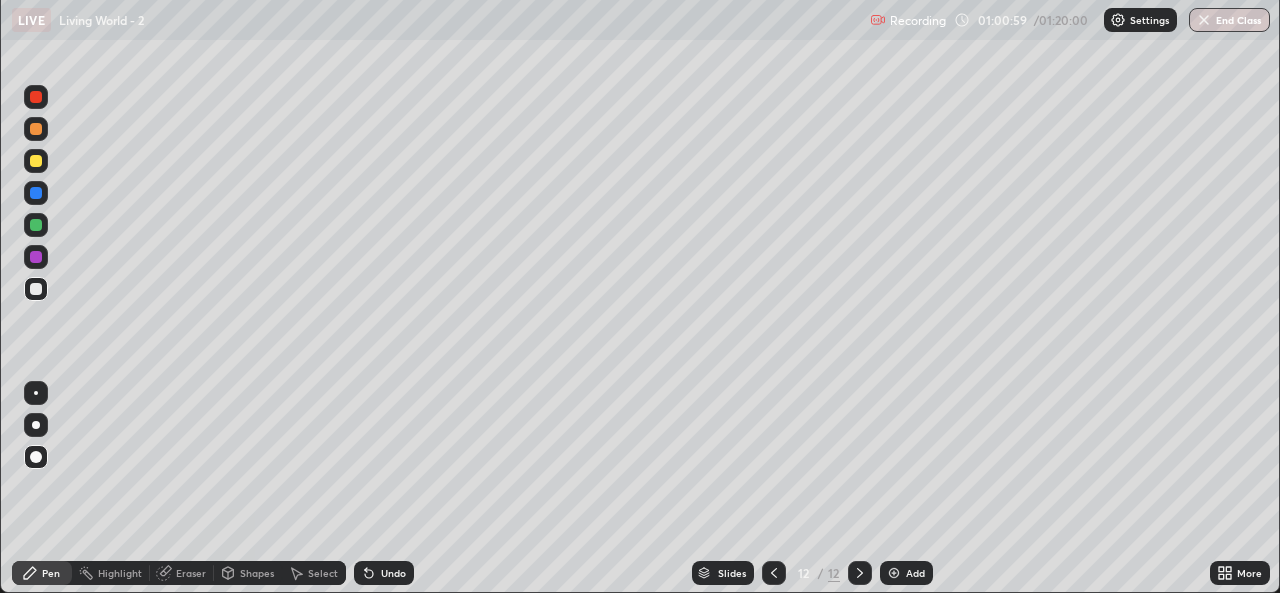 scroll, scrollTop: 593, scrollLeft: 1280, axis: both 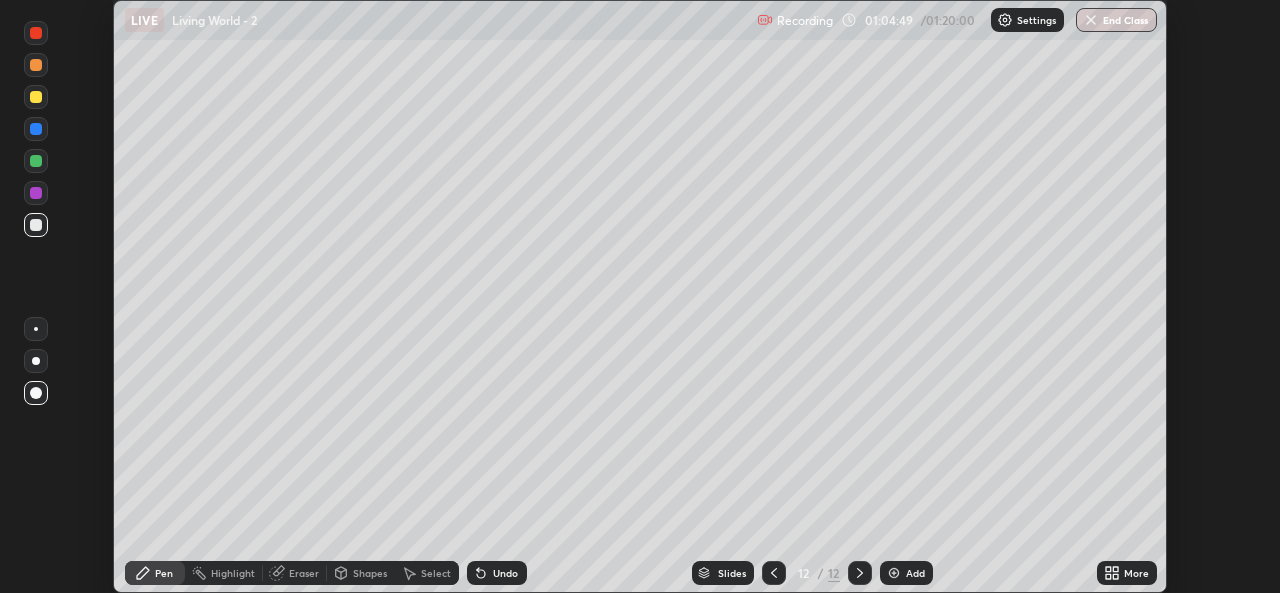 click 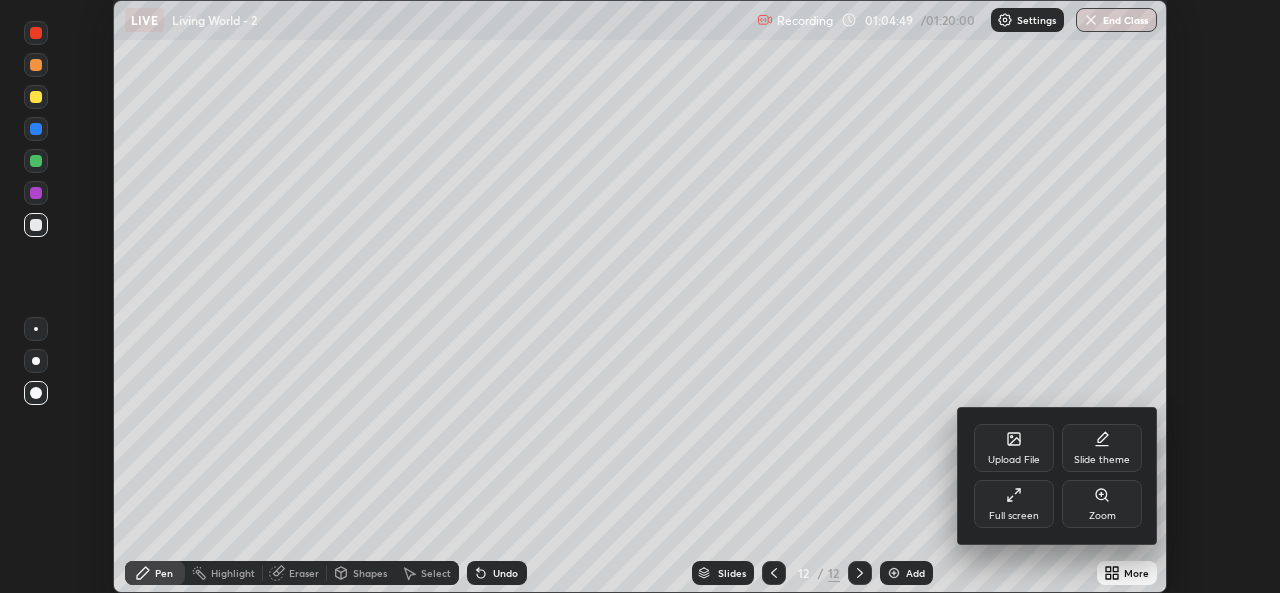 click at bounding box center (640, 296) 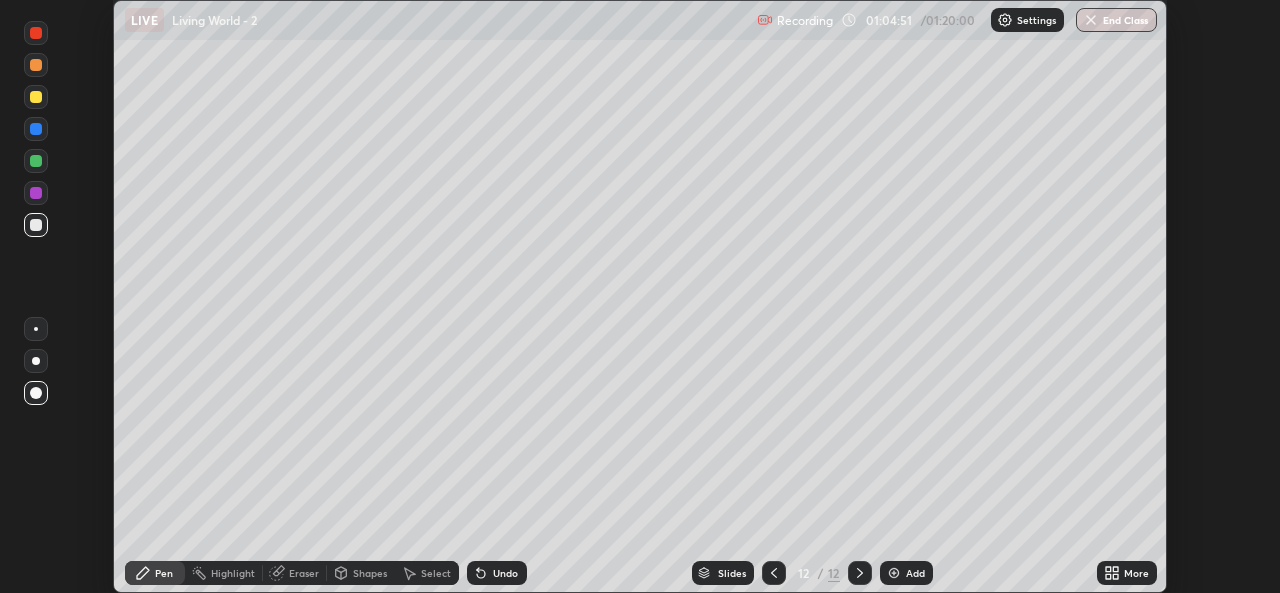 click 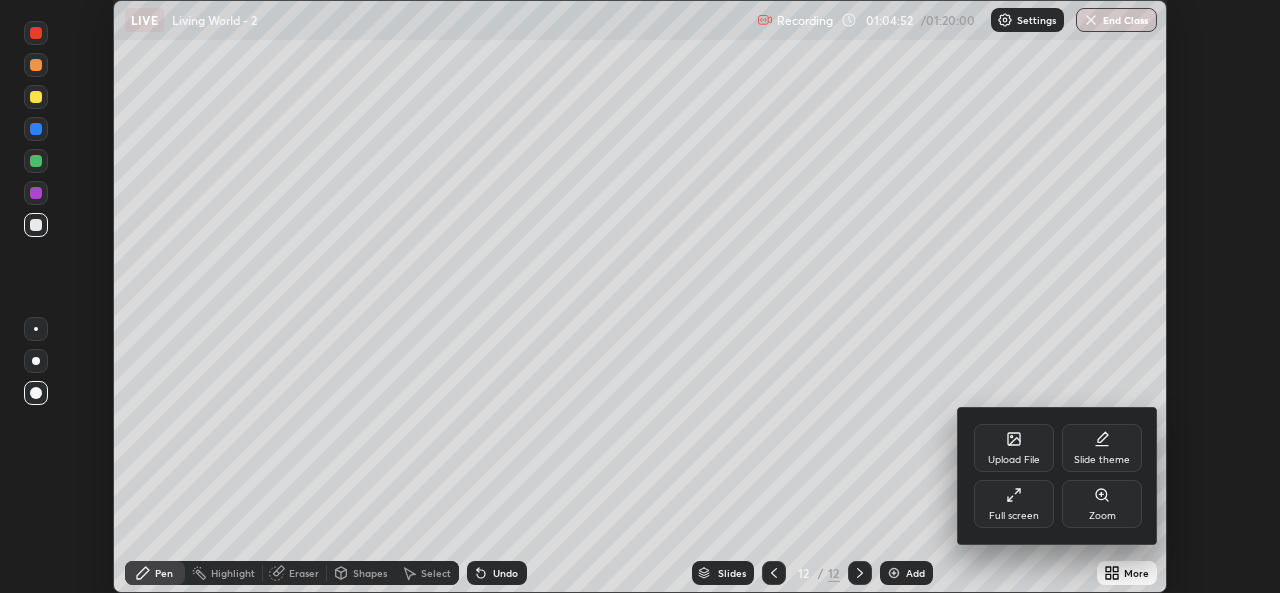 click on "Full screen" at bounding box center (1014, 504) 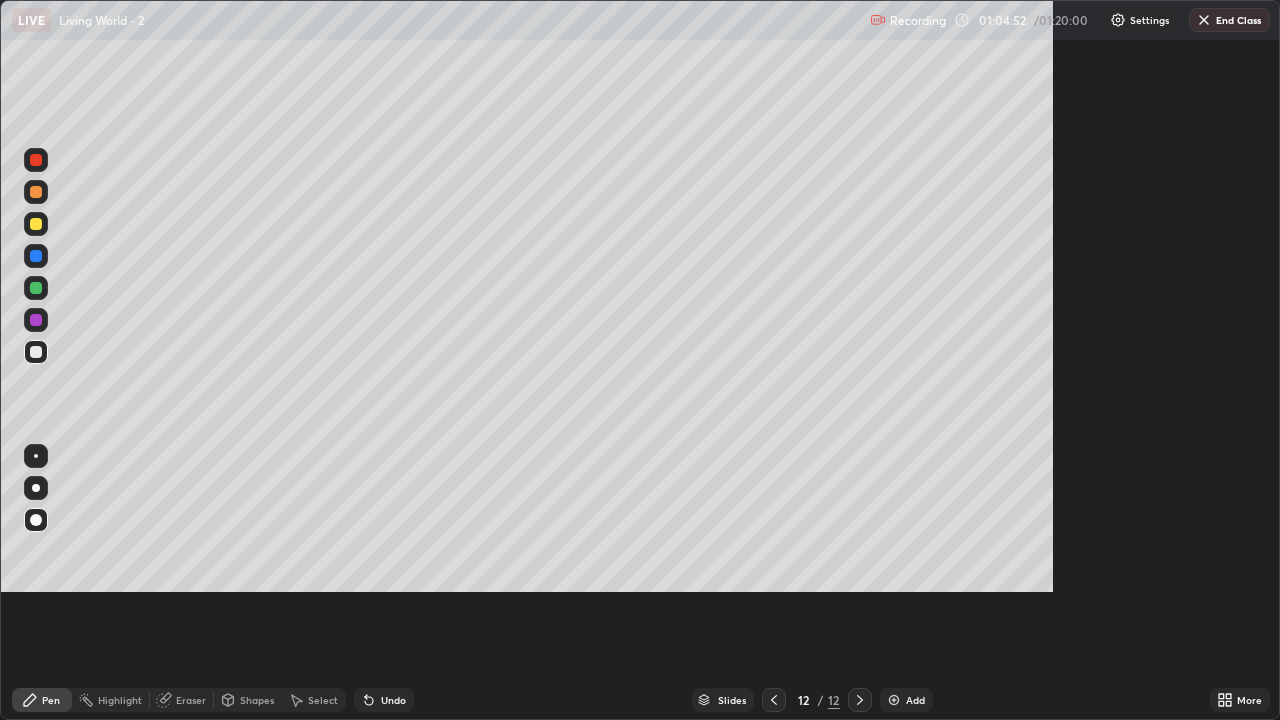 scroll, scrollTop: 99280, scrollLeft: 98720, axis: both 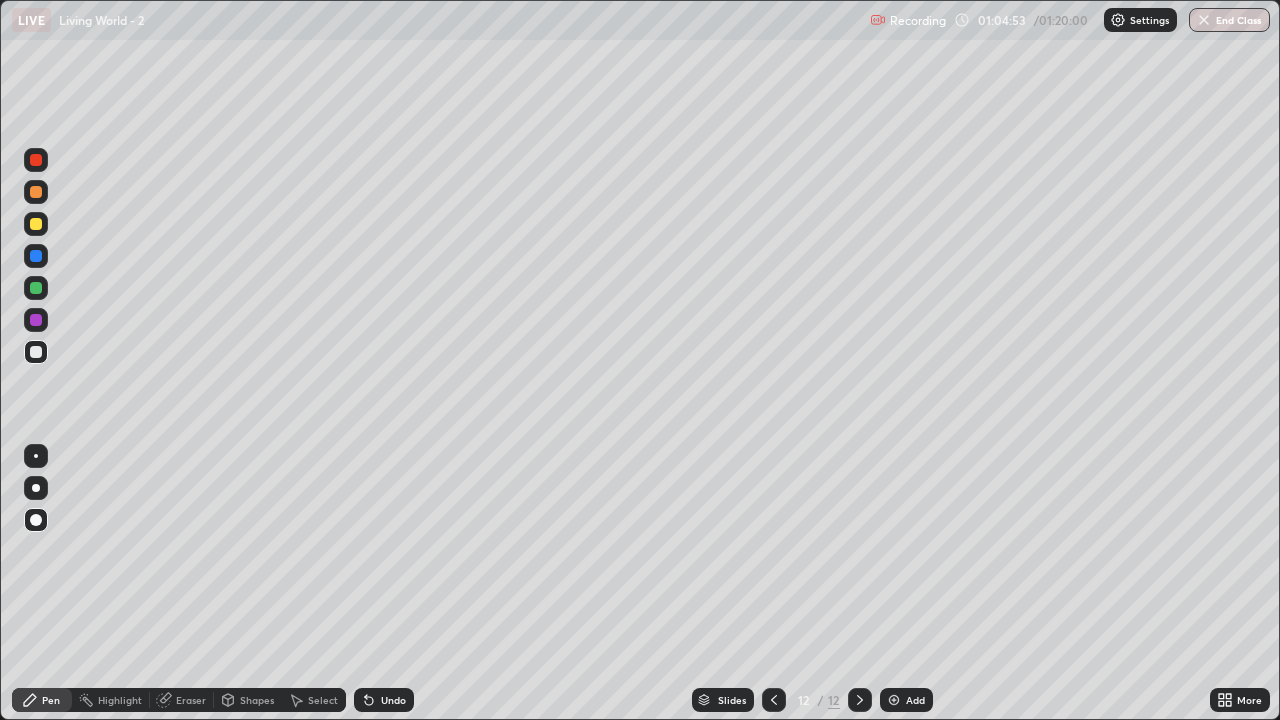click at bounding box center [894, 700] 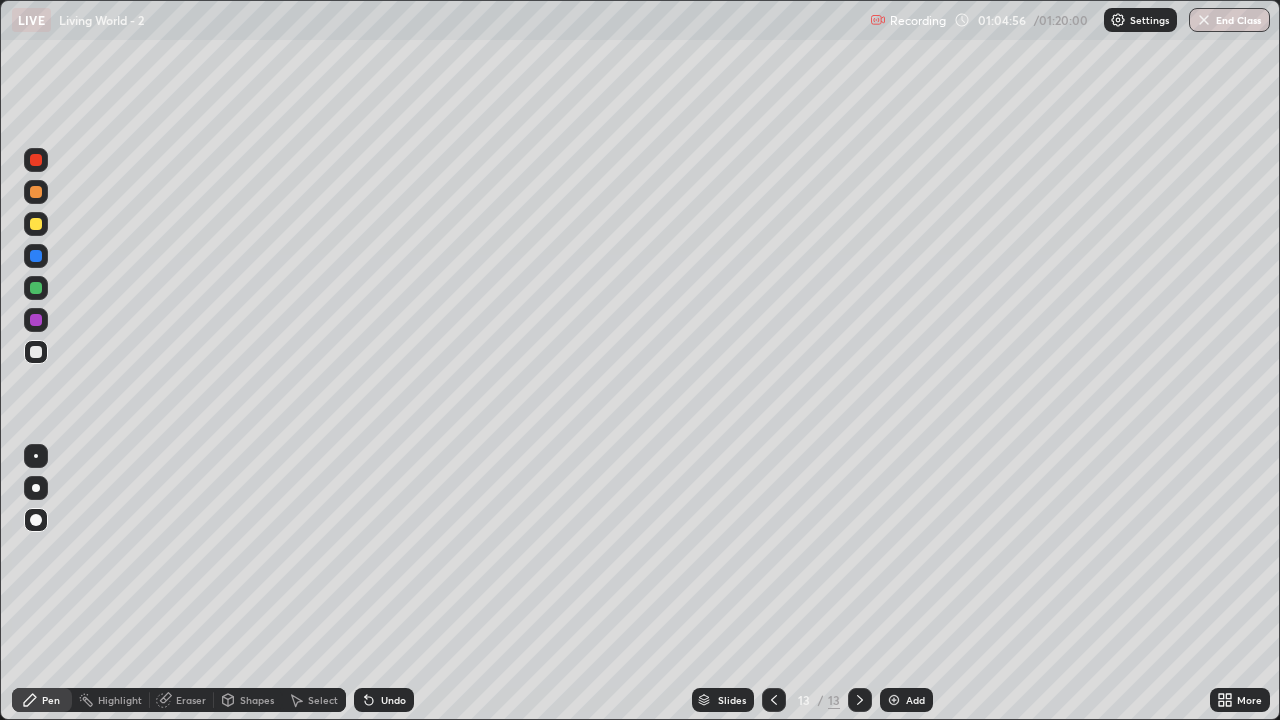click at bounding box center [36, 192] 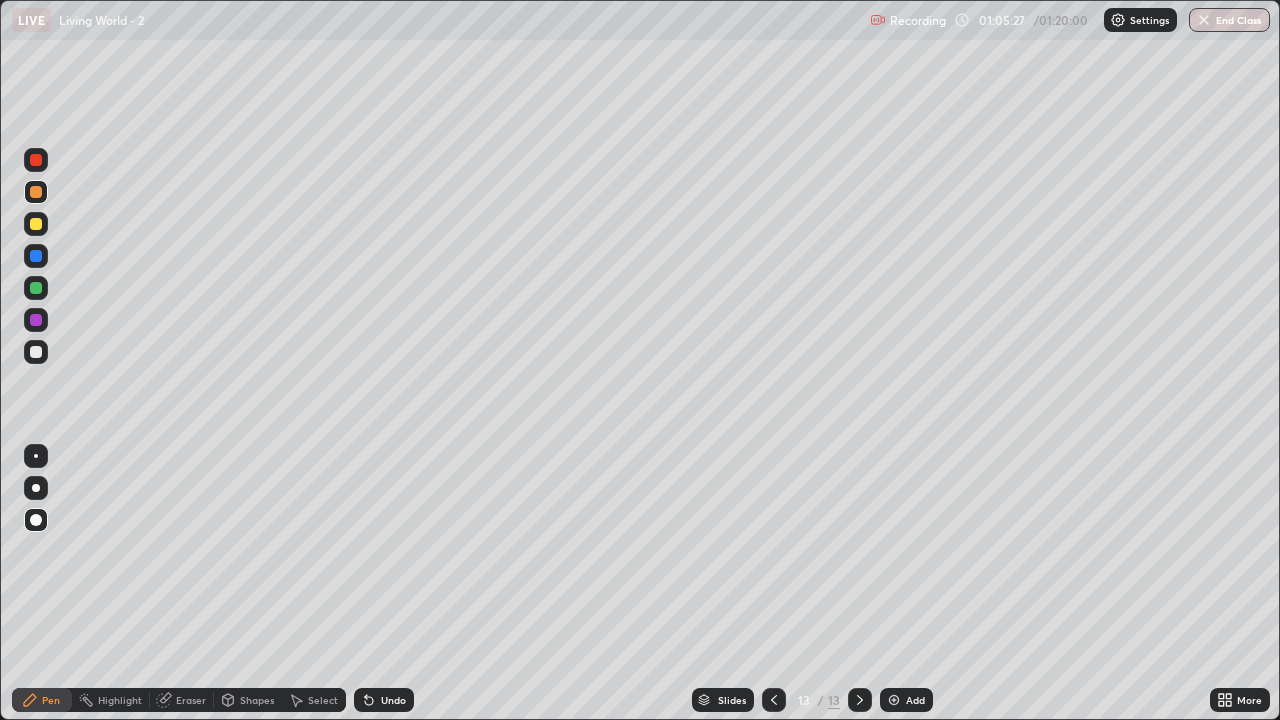 click 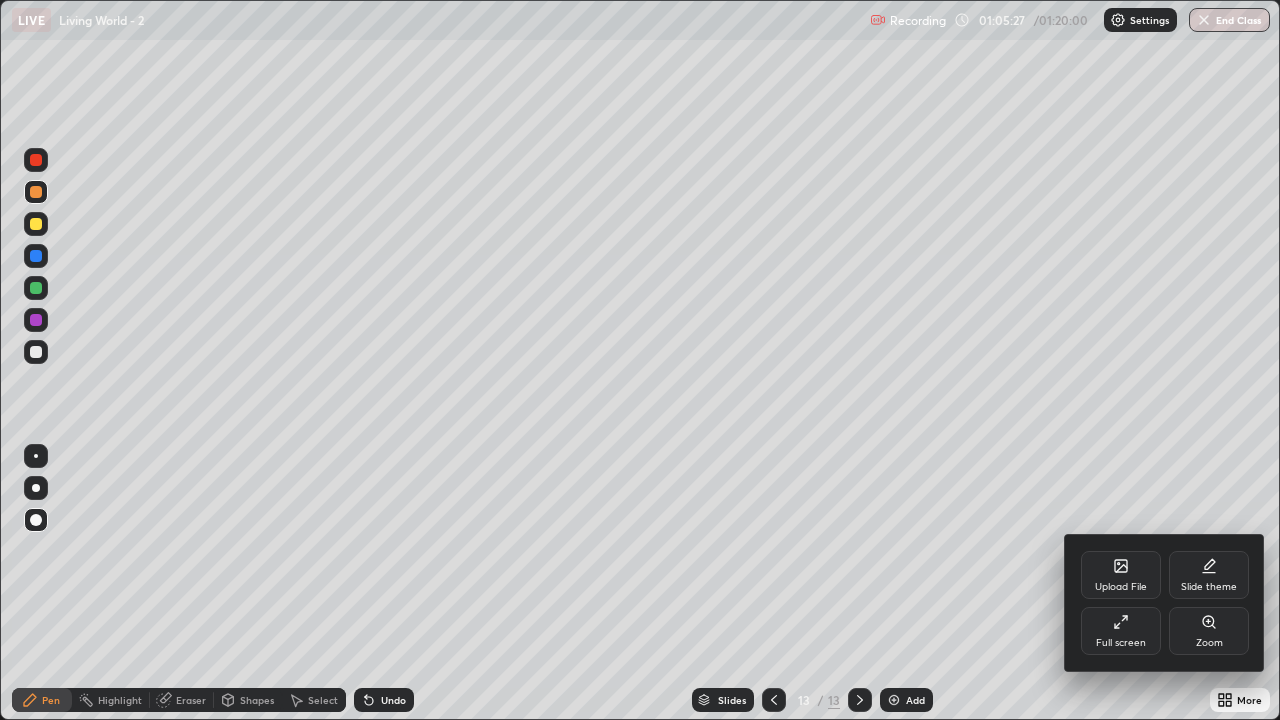 click on "Full screen" at bounding box center [1121, 643] 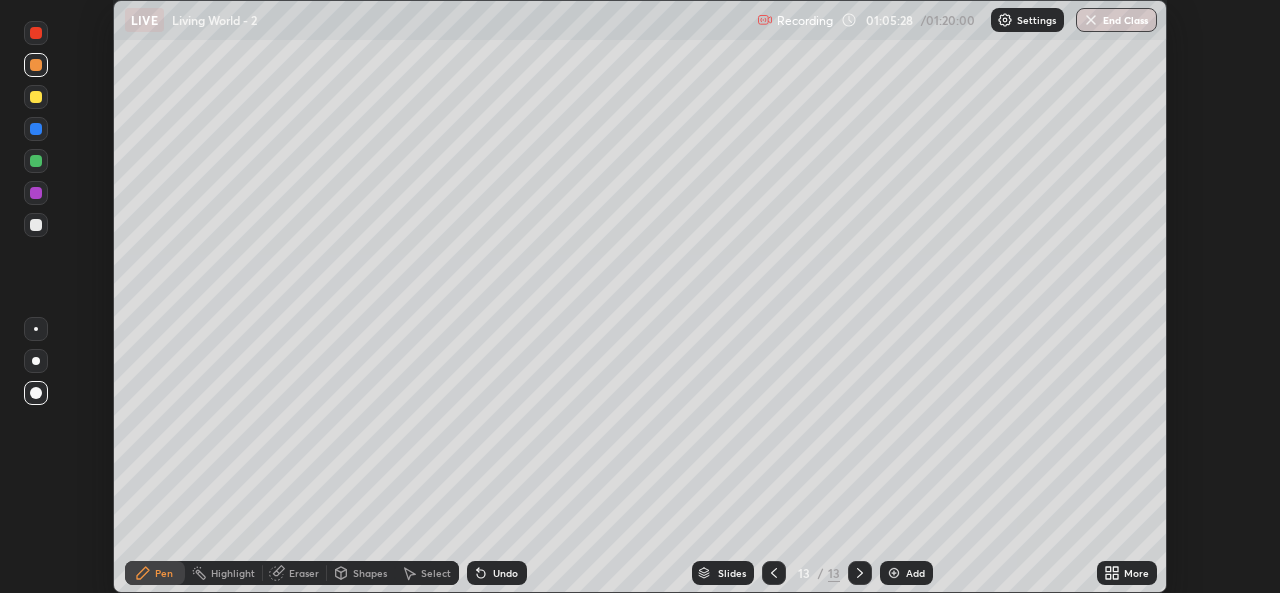 scroll, scrollTop: 593, scrollLeft: 1280, axis: both 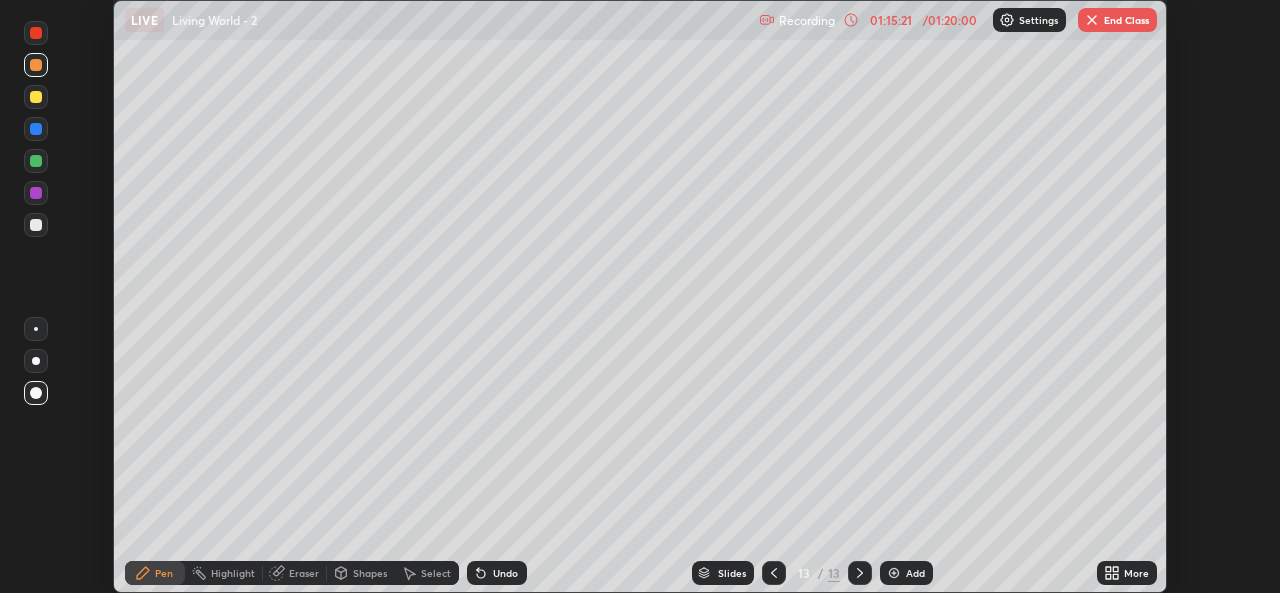 click on "More" at bounding box center (1136, 573) 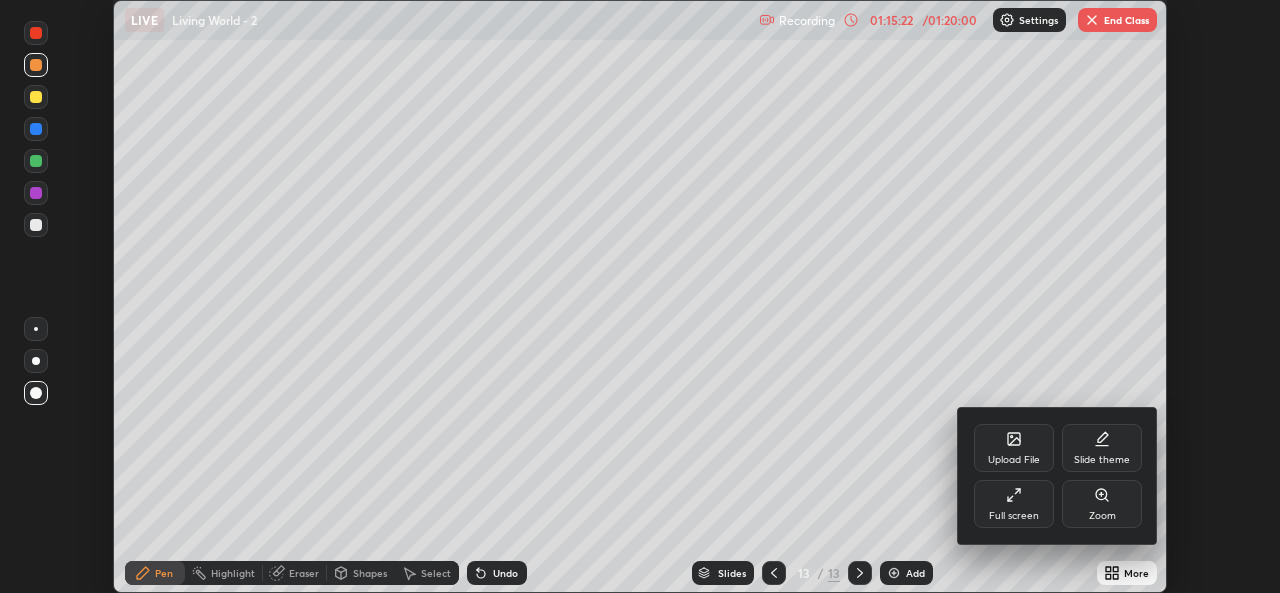 click on "Full screen" at bounding box center [1014, 504] 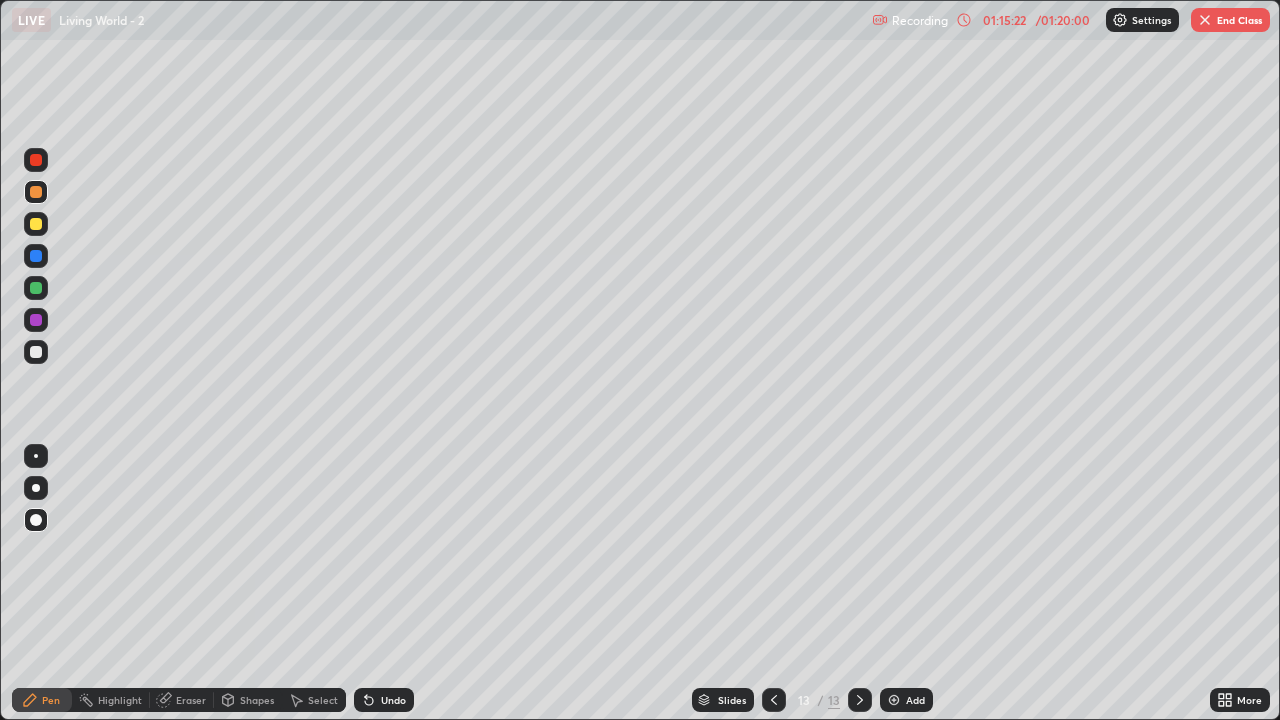 scroll, scrollTop: 99280, scrollLeft: 98720, axis: both 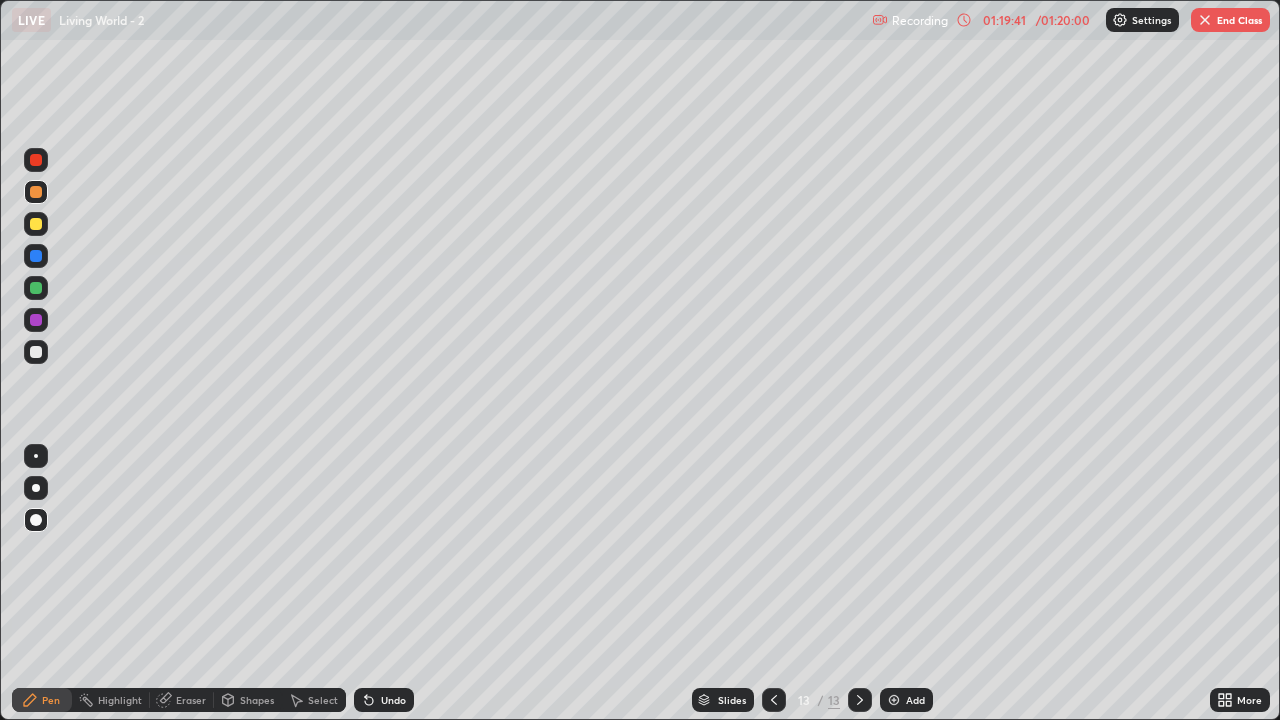click on "End Class" at bounding box center (1230, 20) 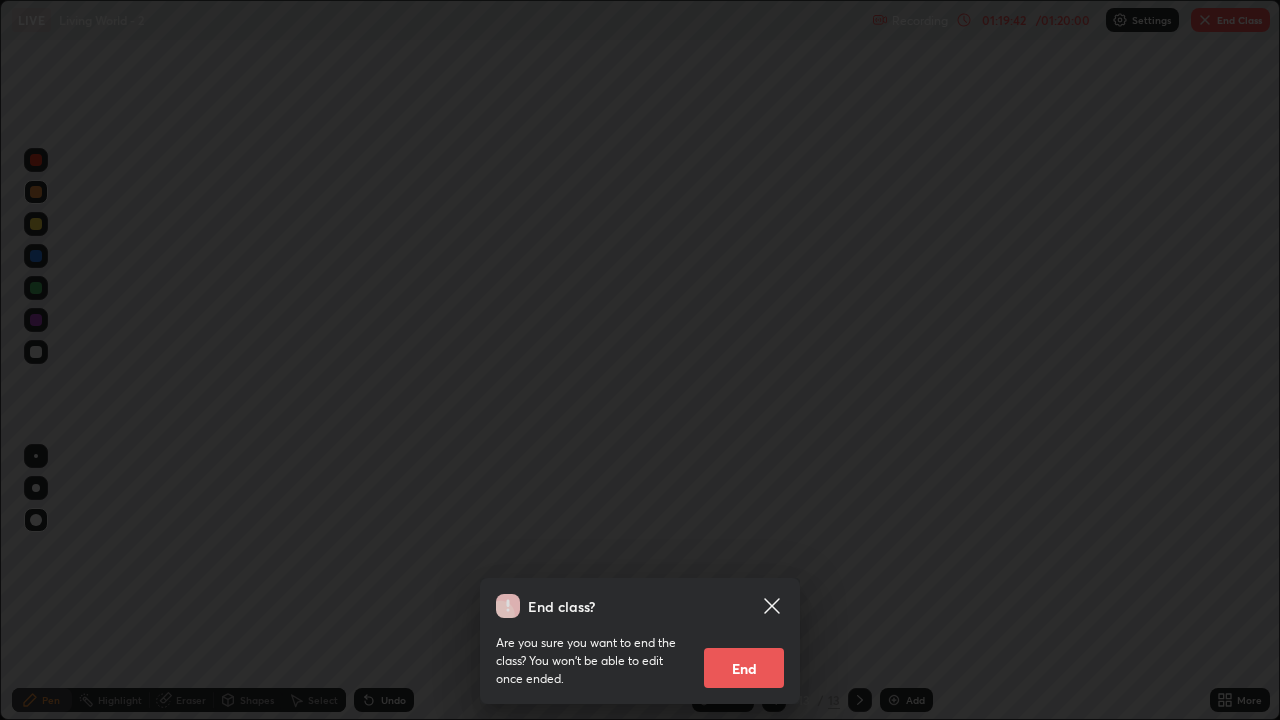 click on "End" at bounding box center [744, 668] 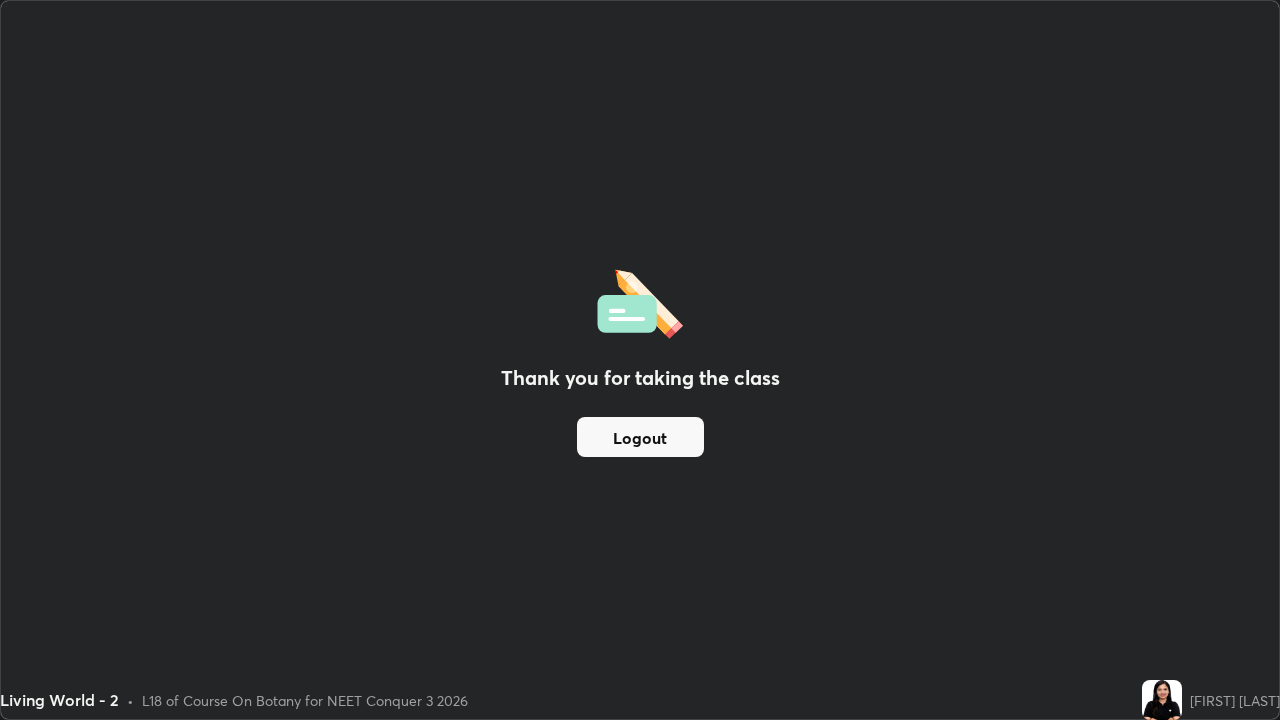 click on "Logout" at bounding box center [640, 437] 